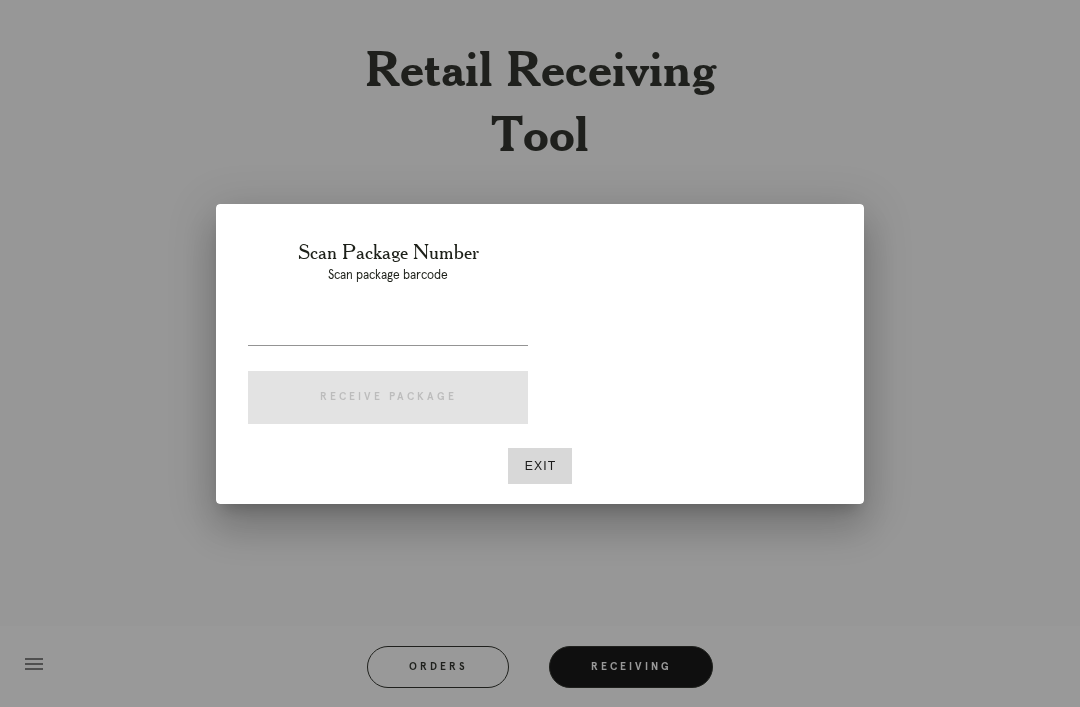 scroll, scrollTop: 0, scrollLeft: 0, axis: both 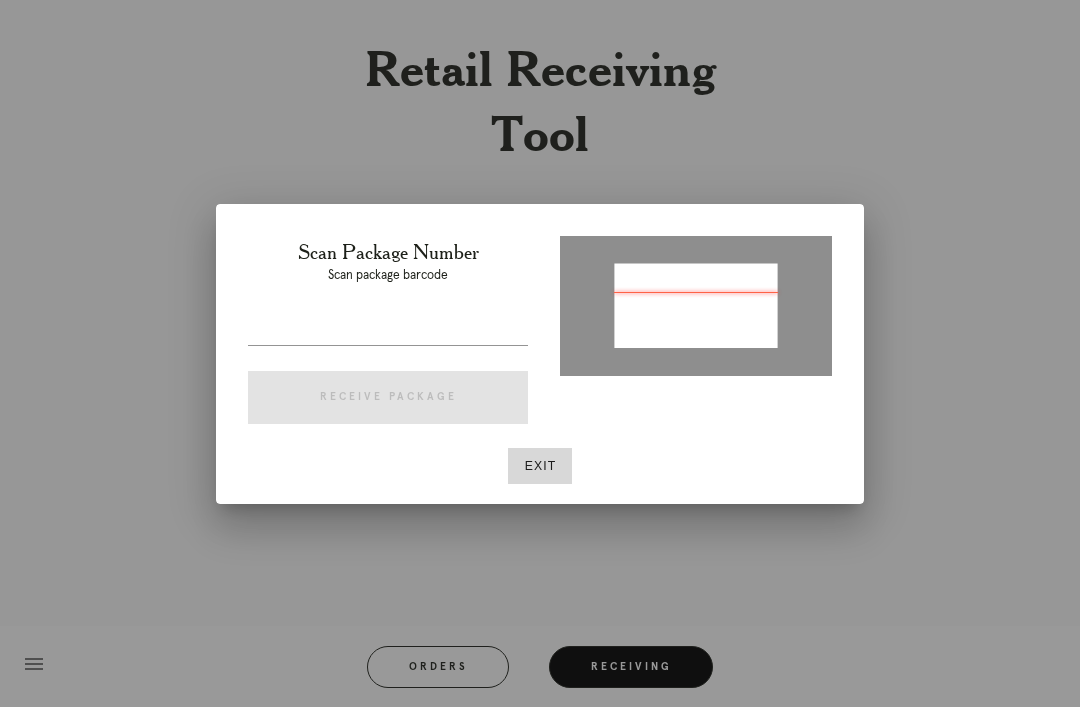 type on "[PACKAGE_ID]" 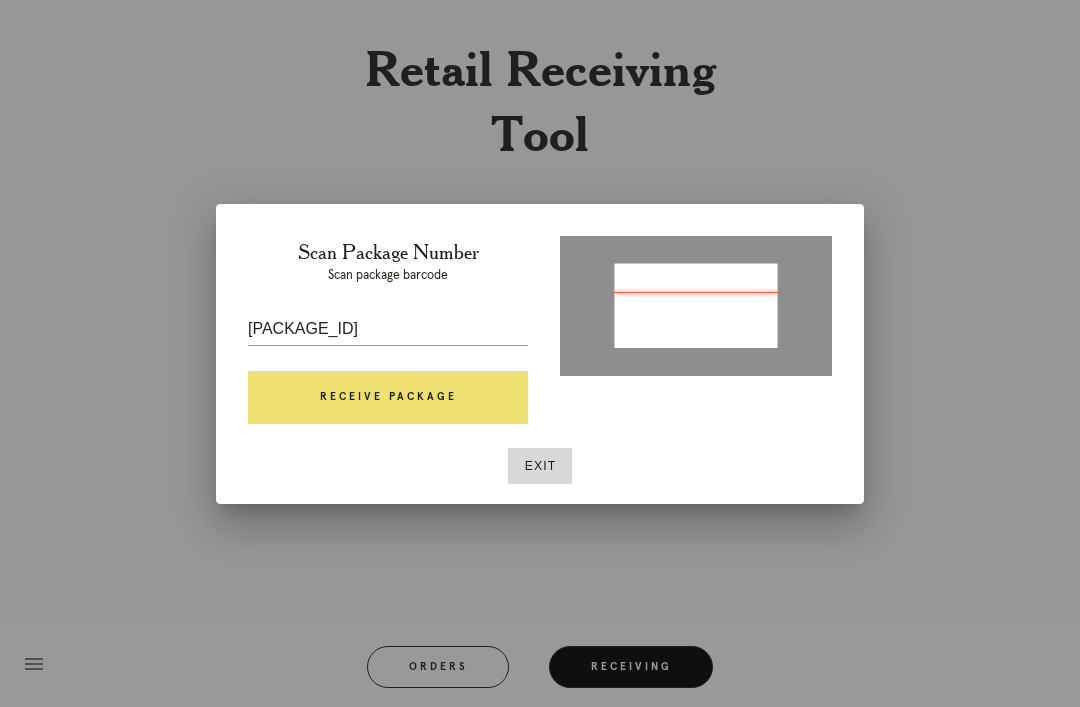 click on "P280464130226168" at bounding box center (388, 329) 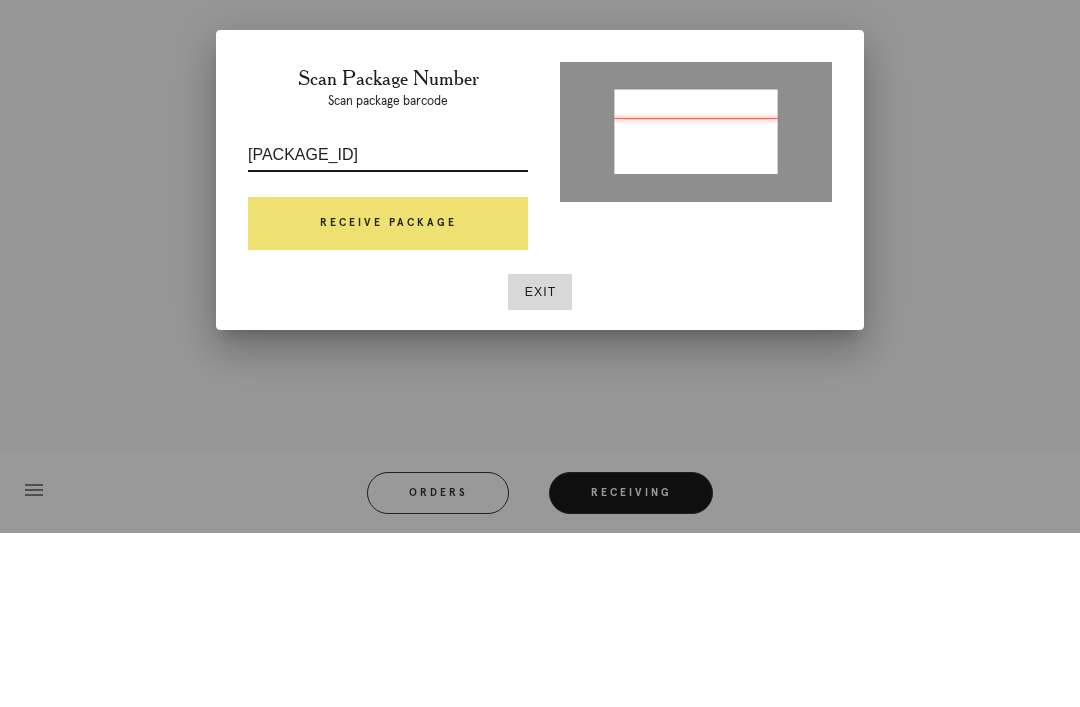 click on "Receive Package" at bounding box center [388, 398] 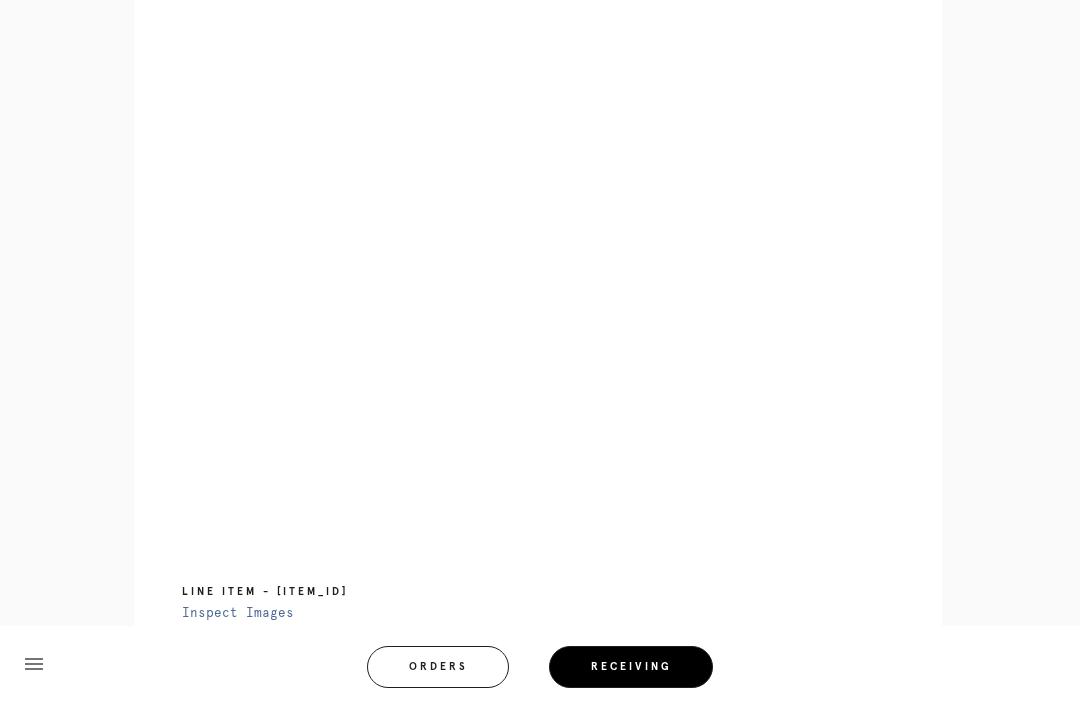 scroll, scrollTop: 999, scrollLeft: 0, axis: vertical 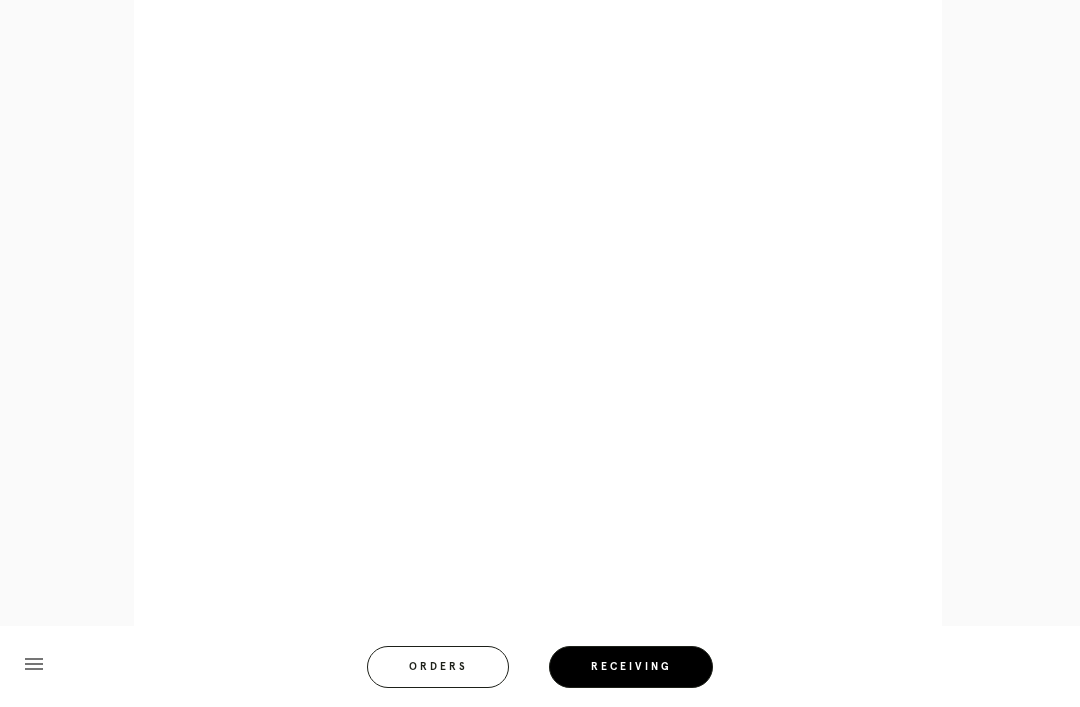 click on "menu
Orders
Receiving
Logged in as:   angela.dizon@framebridge.com   Park Slope
Logout" at bounding box center [540, 673] 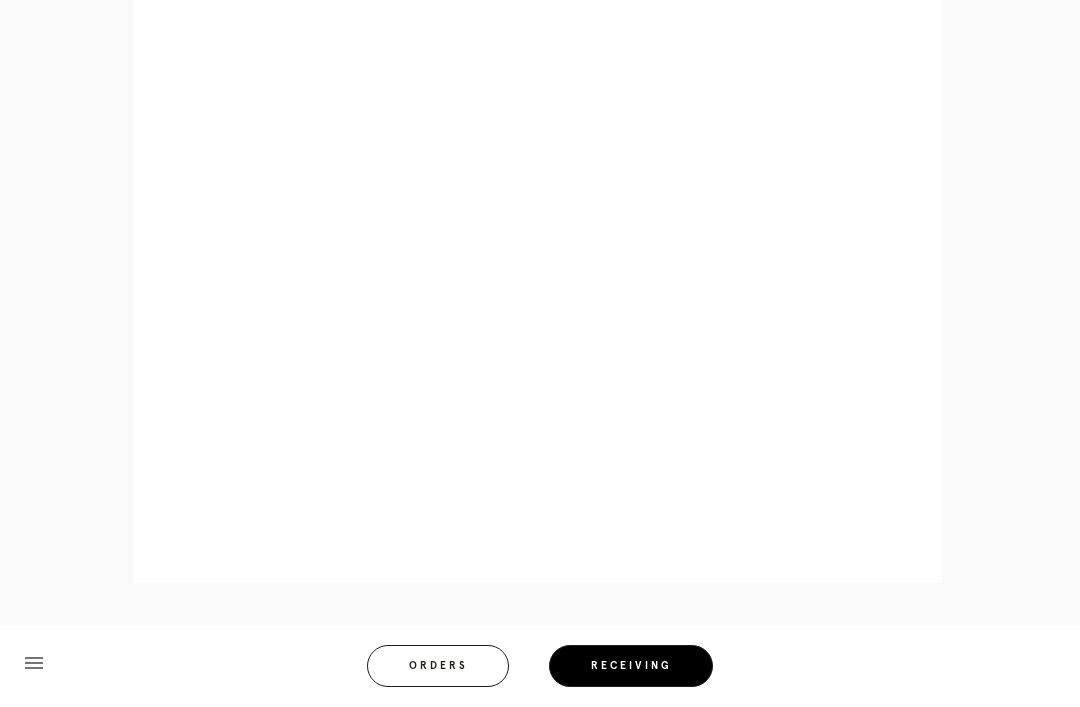 scroll, scrollTop: 1474, scrollLeft: 0, axis: vertical 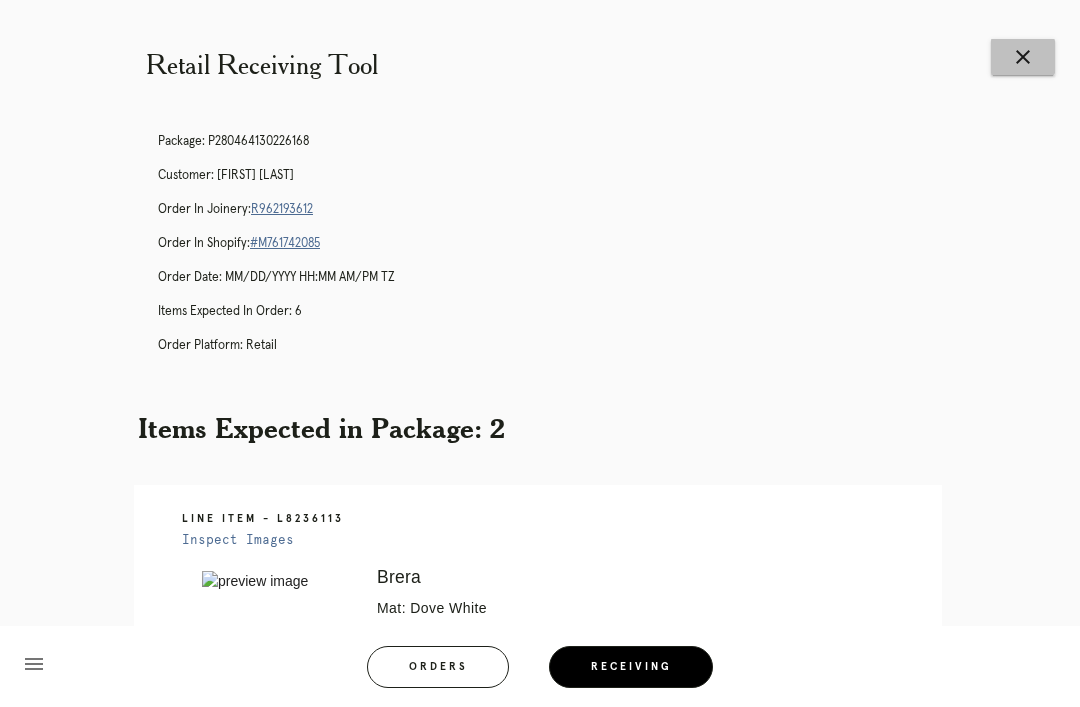 click on "close" at bounding box center [1023, 57] 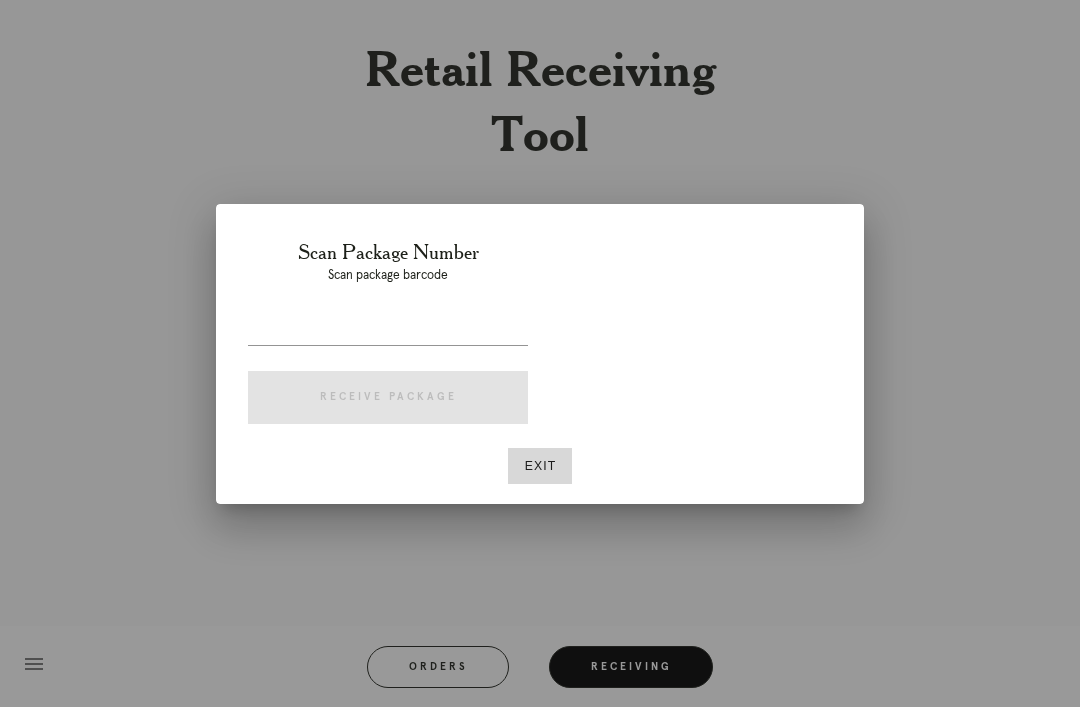 scroll, scrollTop: 0, scrollLeft: 0, axis: both 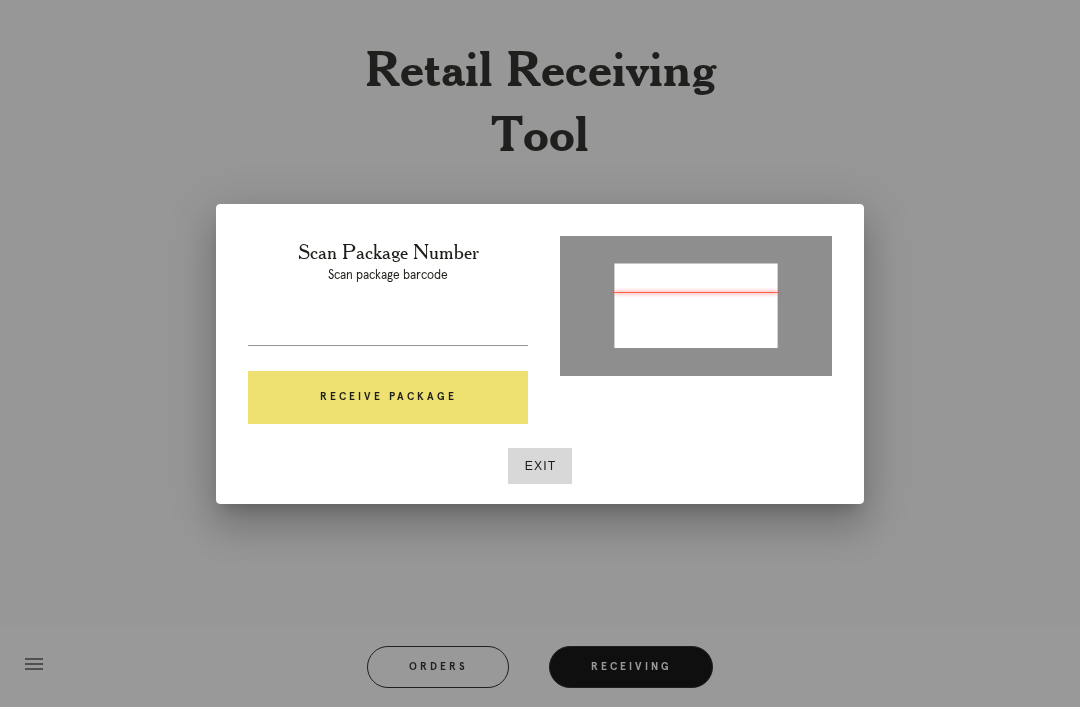 type on "P689422228502605" 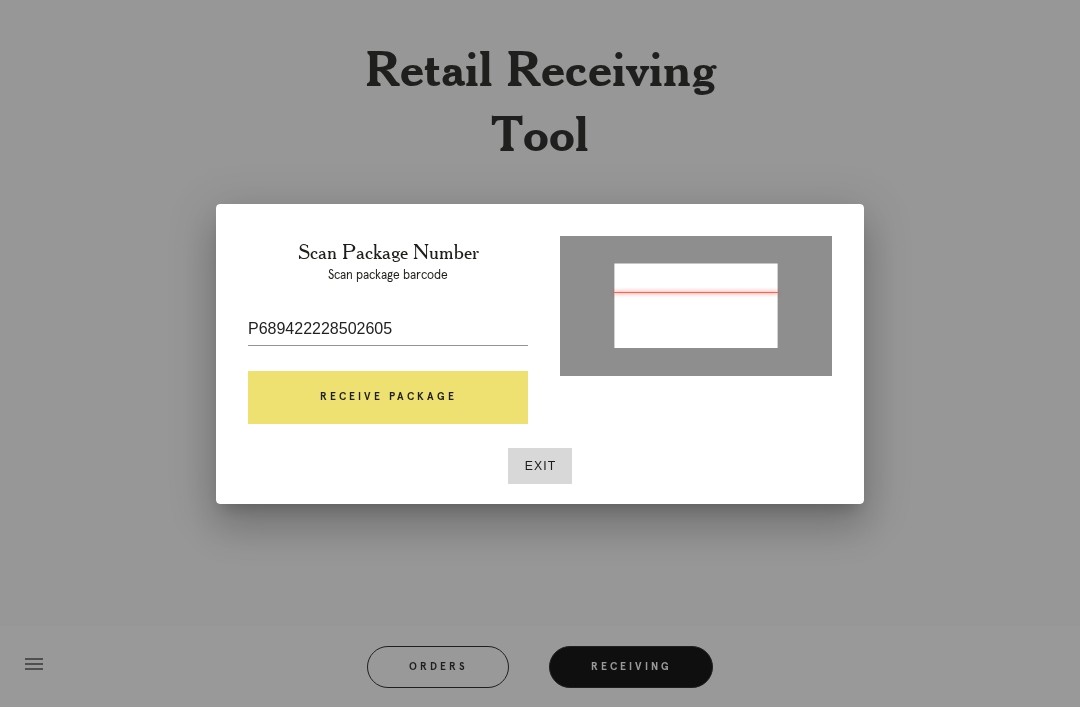 click on "Receive Package" at bounding box center [388, 398] 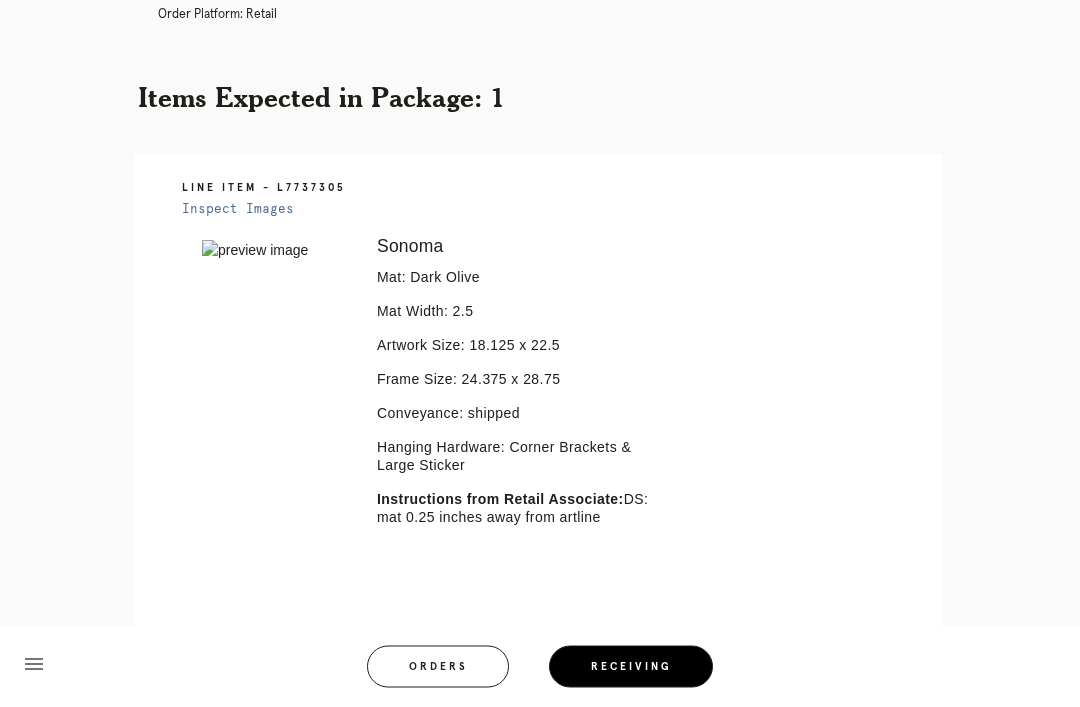 scroll, scrollTop: 0, scrollLeft: 0, axis: both 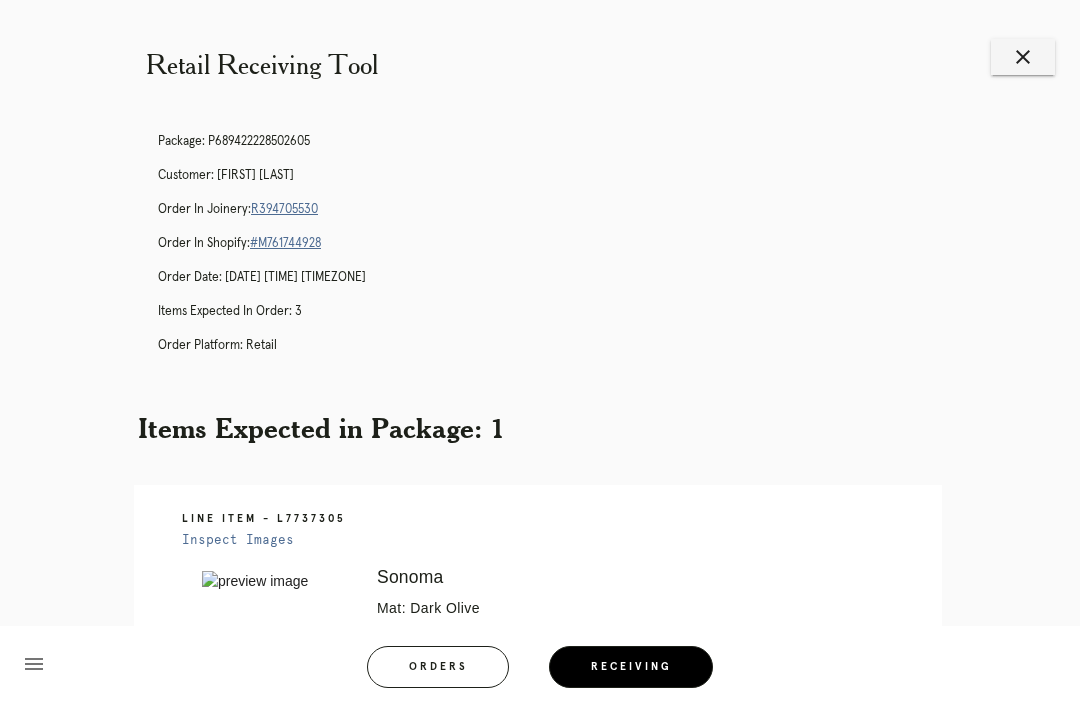click on "Orders" at bounding box center (438, 667) 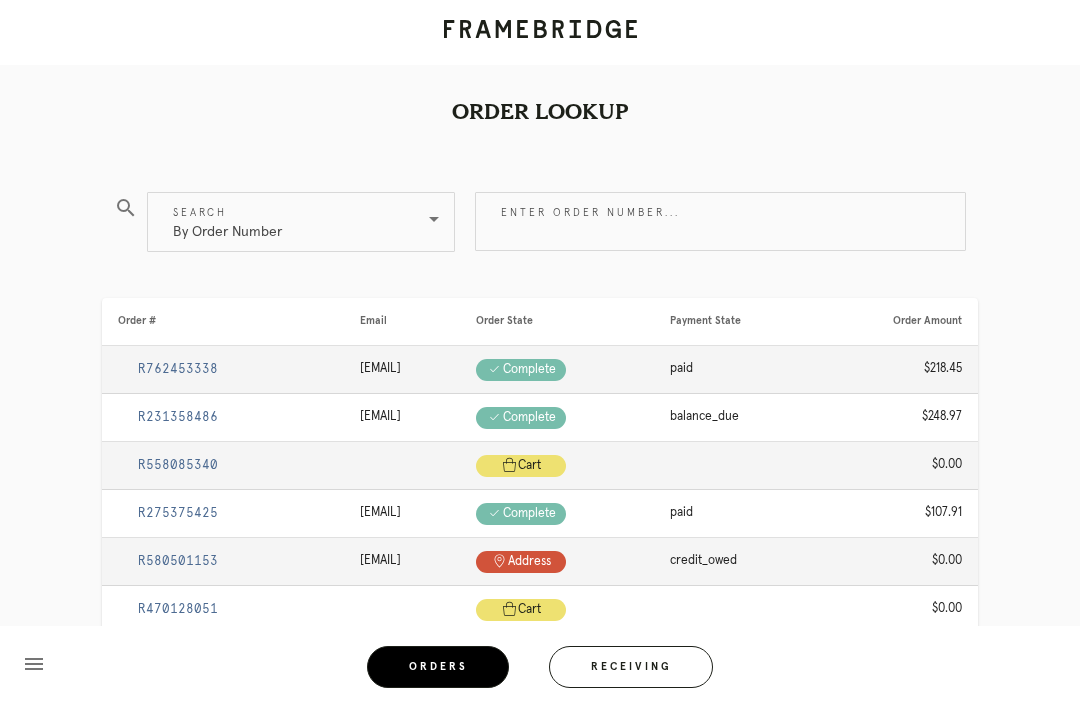 click on "Enter order number..." at bounding box center (720, 221) 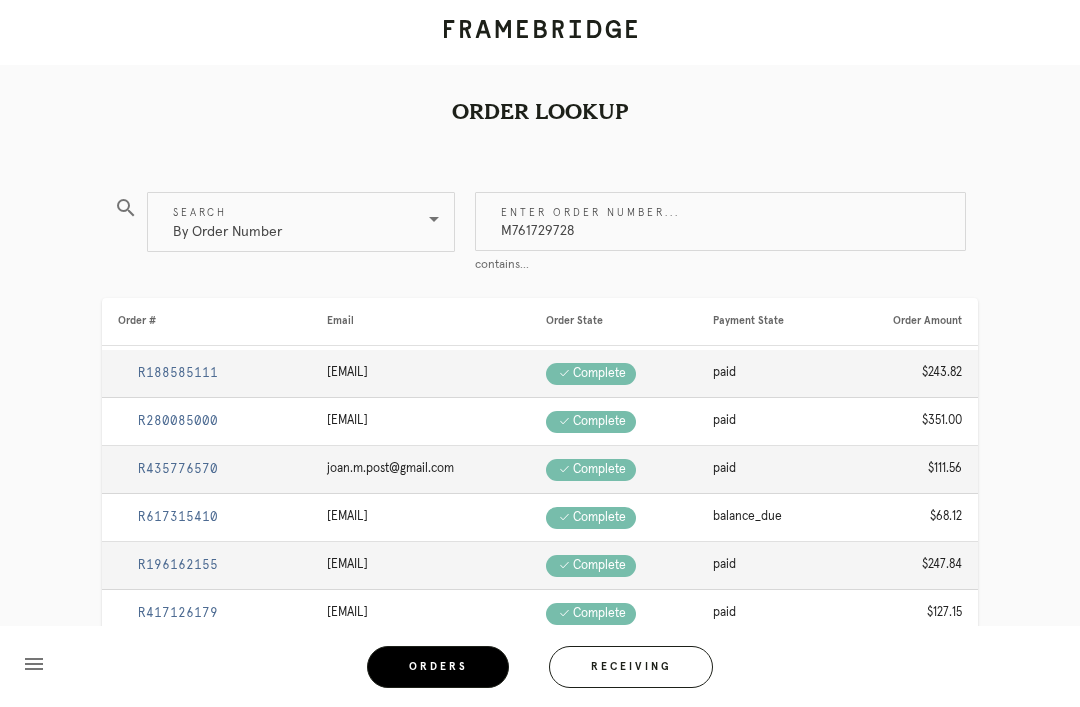 type on "M761729728" 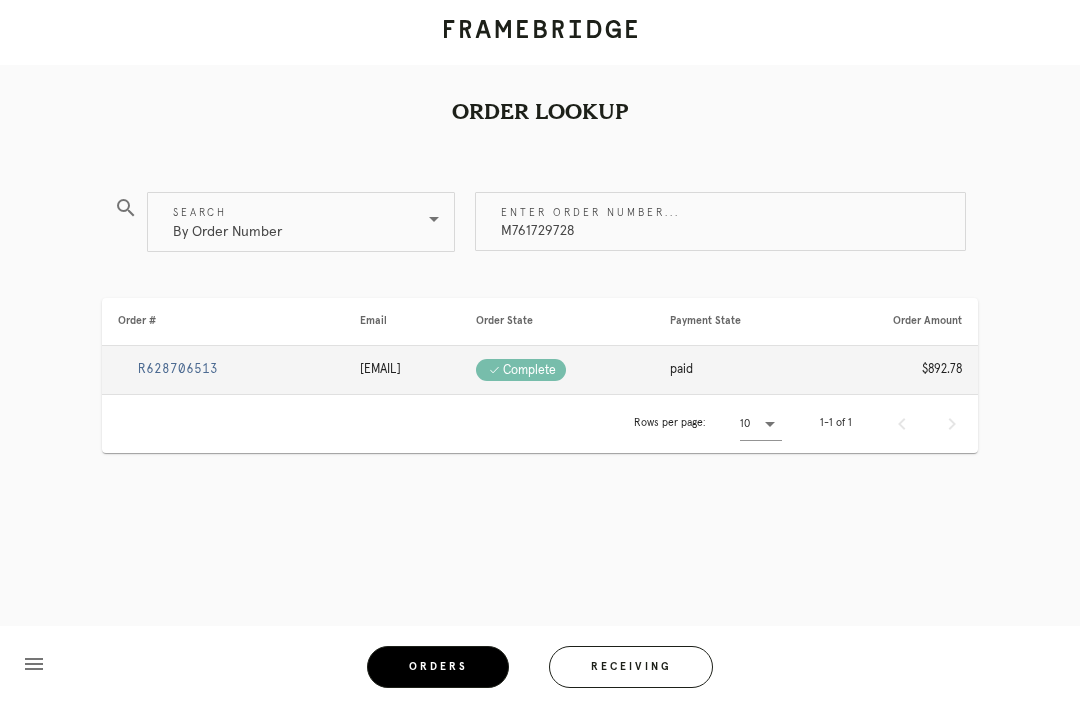 click on "M761729728" at bounding box center (720, 221) 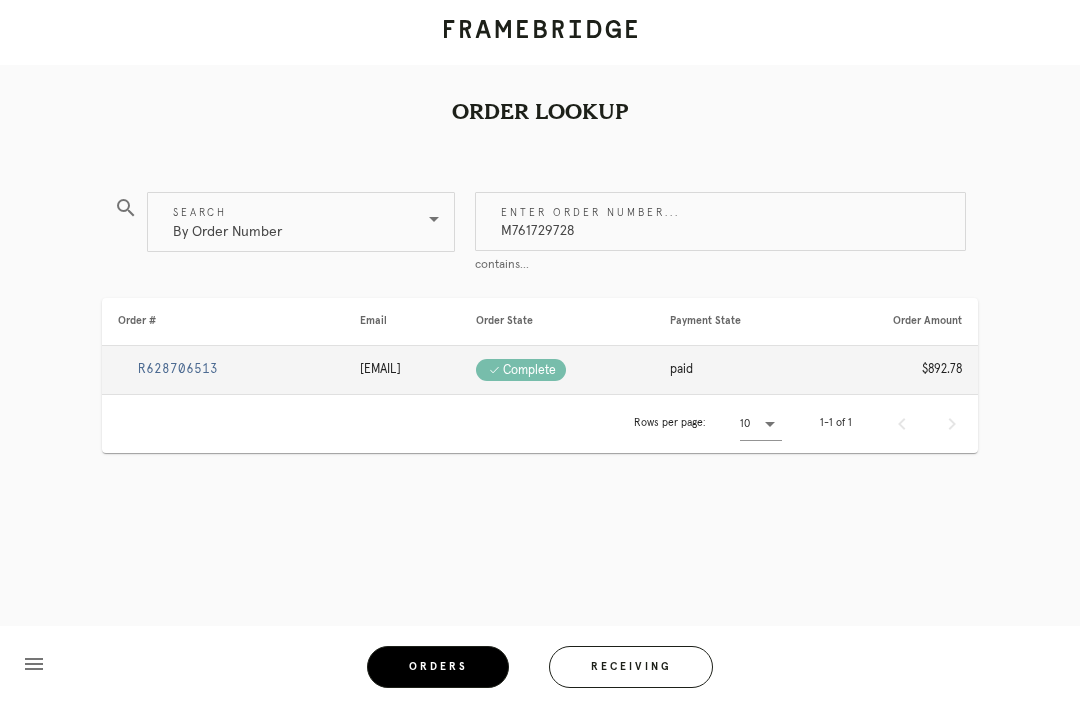 click on "Order Lookup" at bounding box center (540, 76) 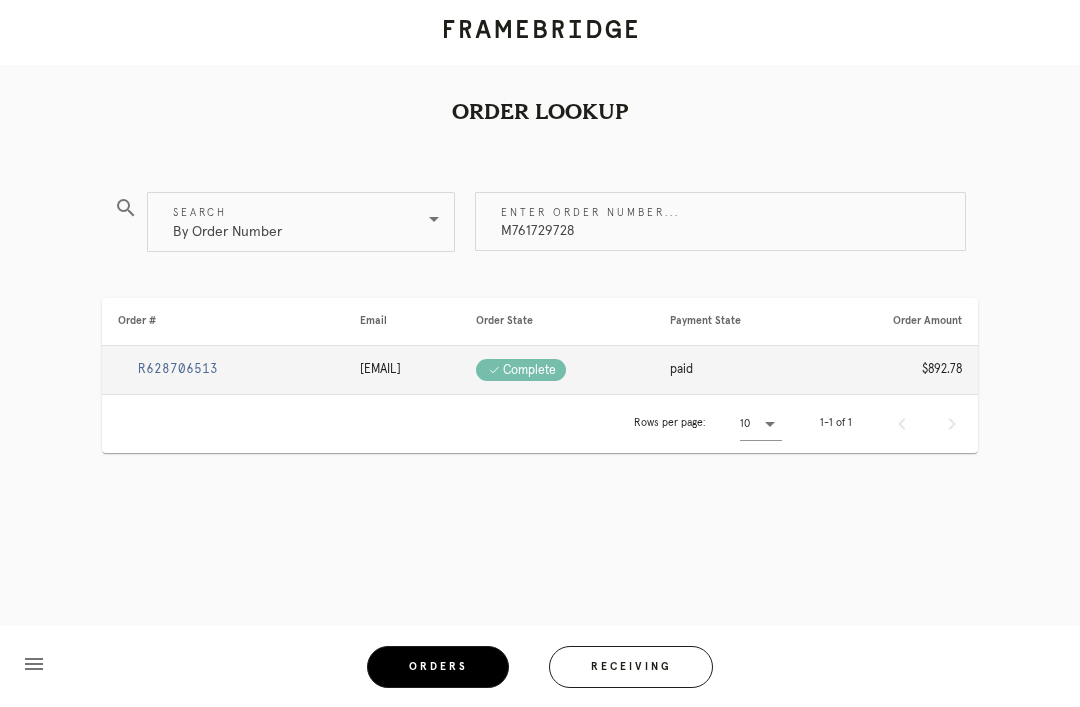 click on "R628706513" at bounding box center (178, 369) 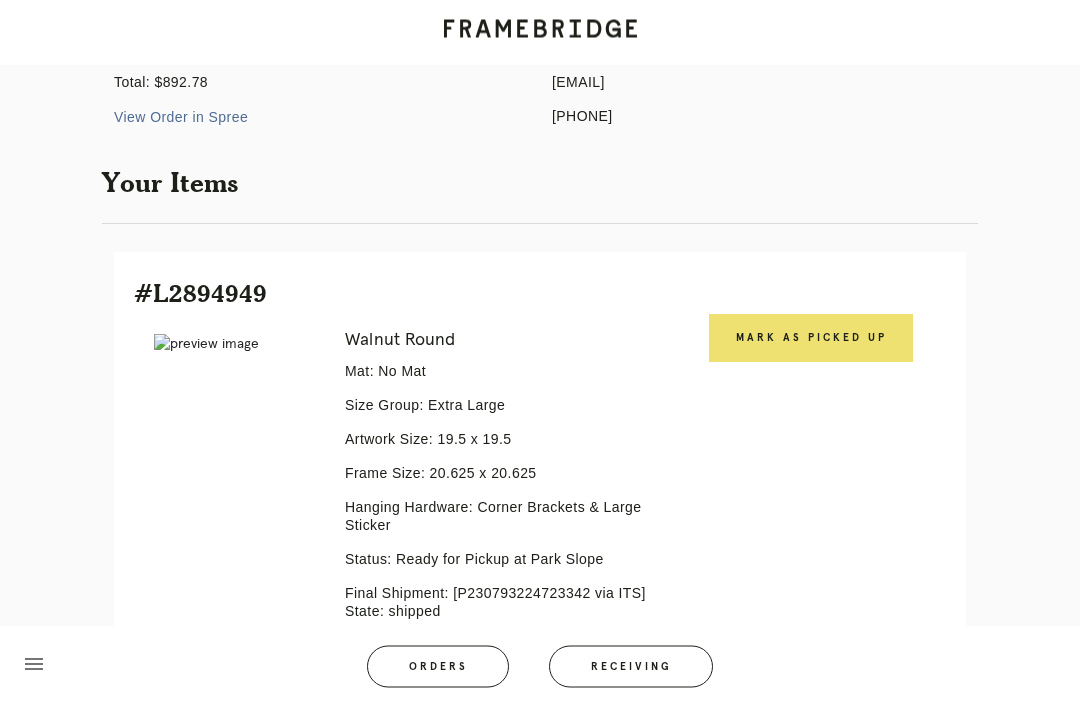 scroll, scrollTop: 281, scrollLeft: 0, axis: vertical 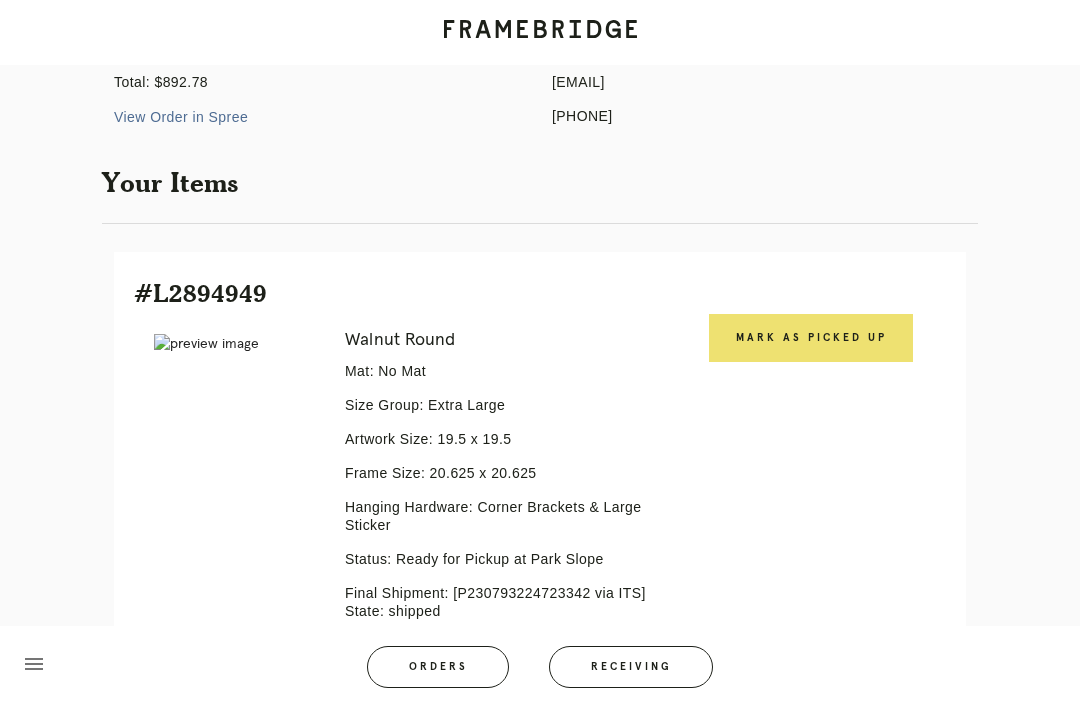 click on "Mark as Picked Up" at bounding box center [811, 338] 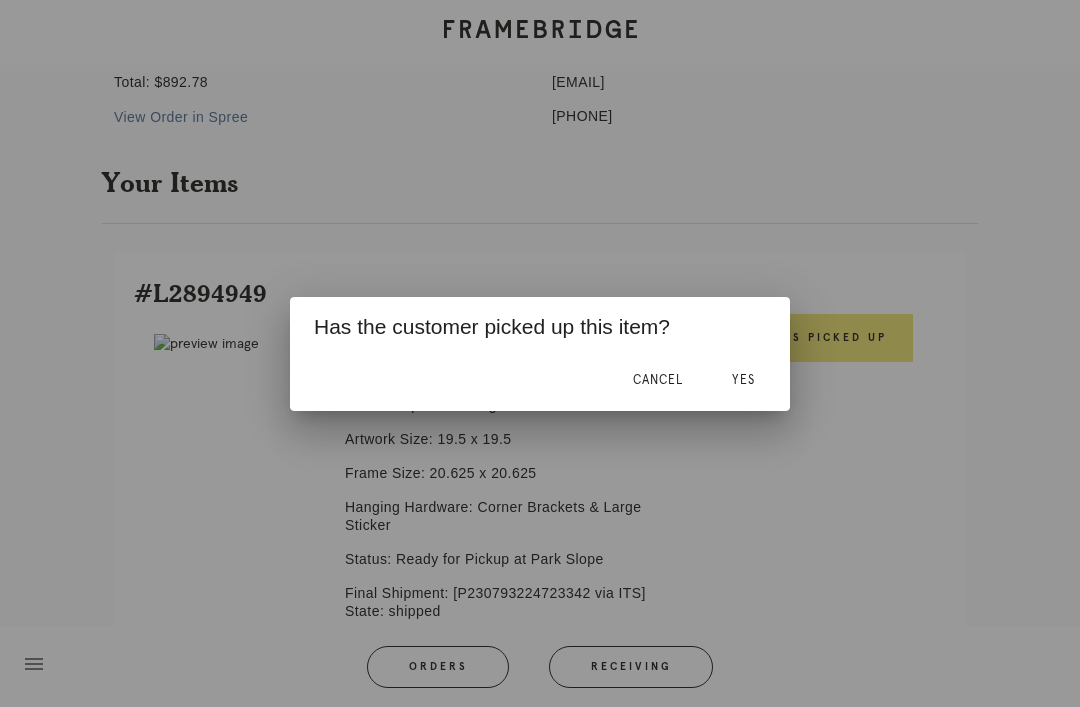 click on "Yes" at bounding box center (743, 380) 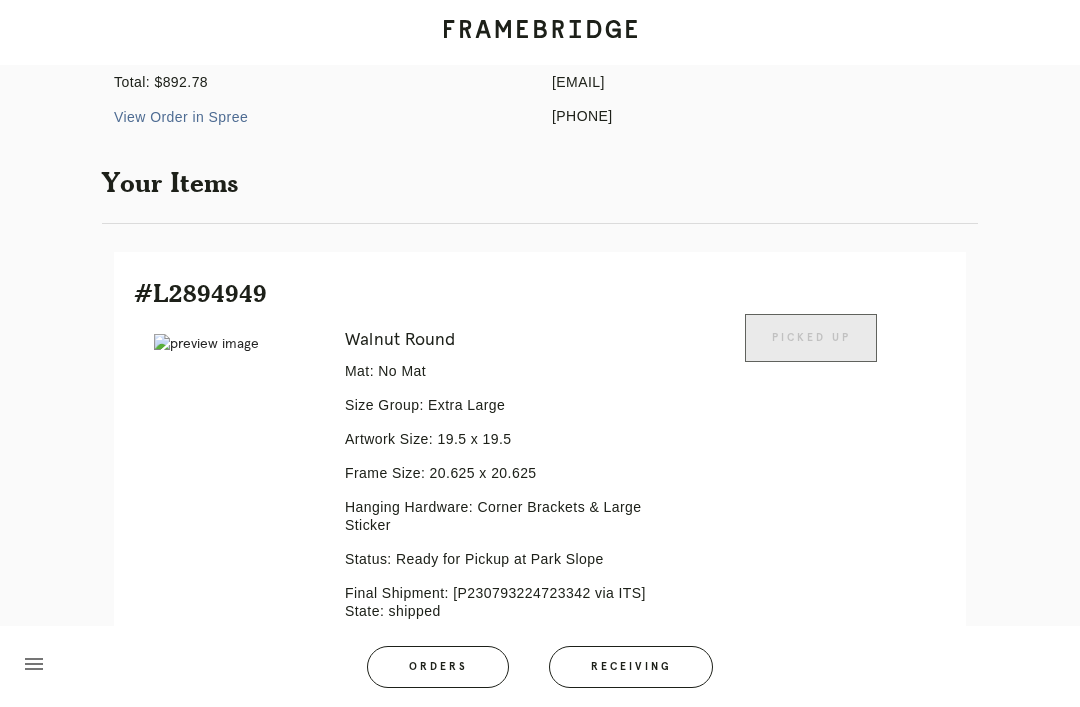 scroll, scrollTop: 0, scrollLeft: 0, axis: both 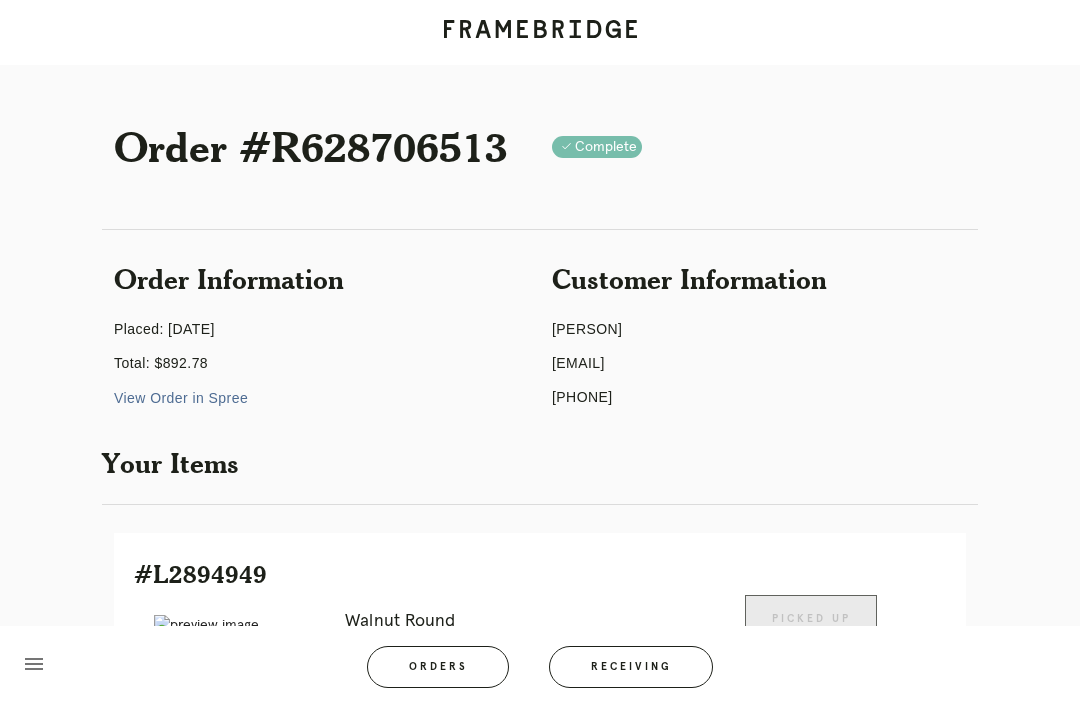 click on "Receiving" at bounding box center (631, 667) 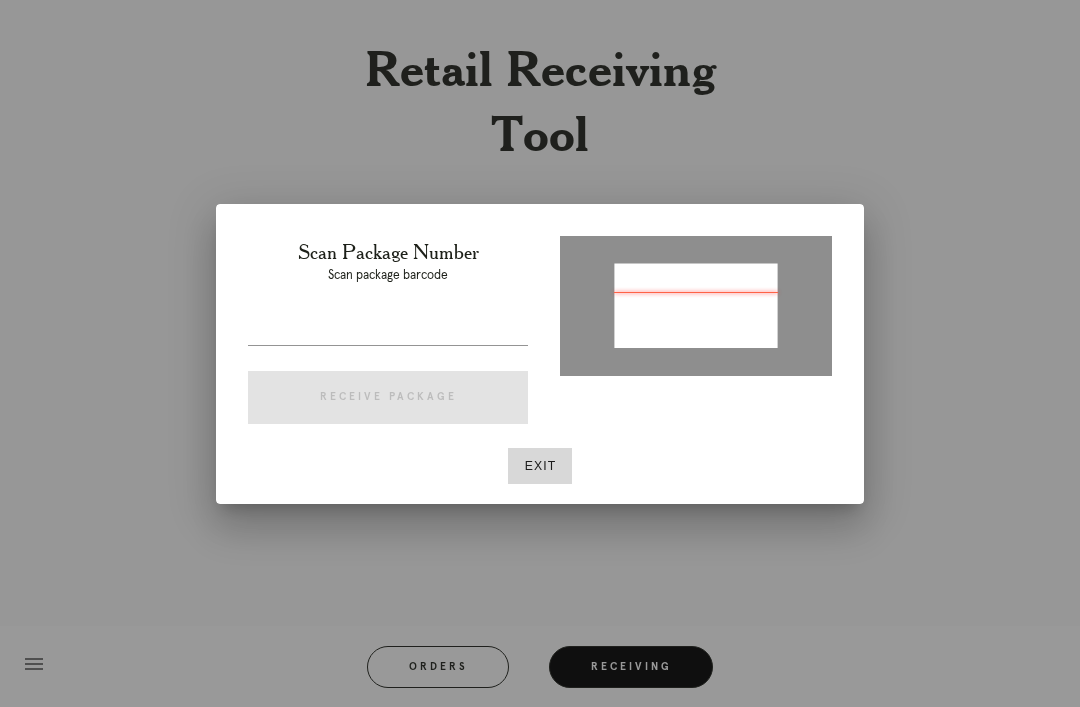 type on "P989721499829539" 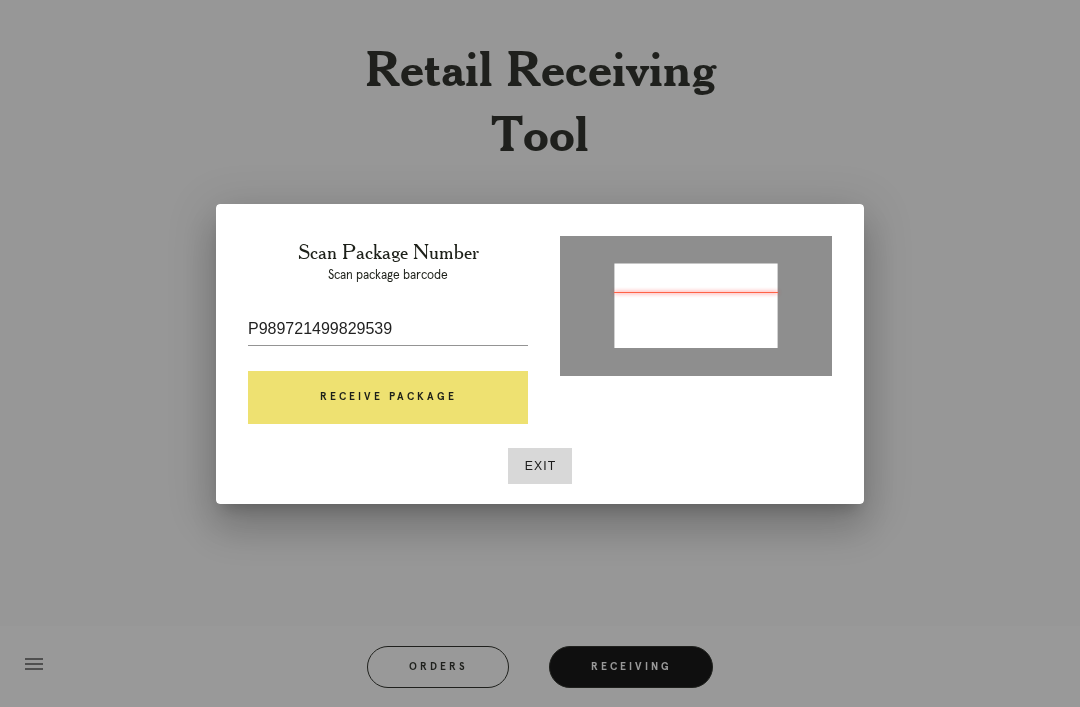 click on "Receive Package" at bounding box center [388, 398] 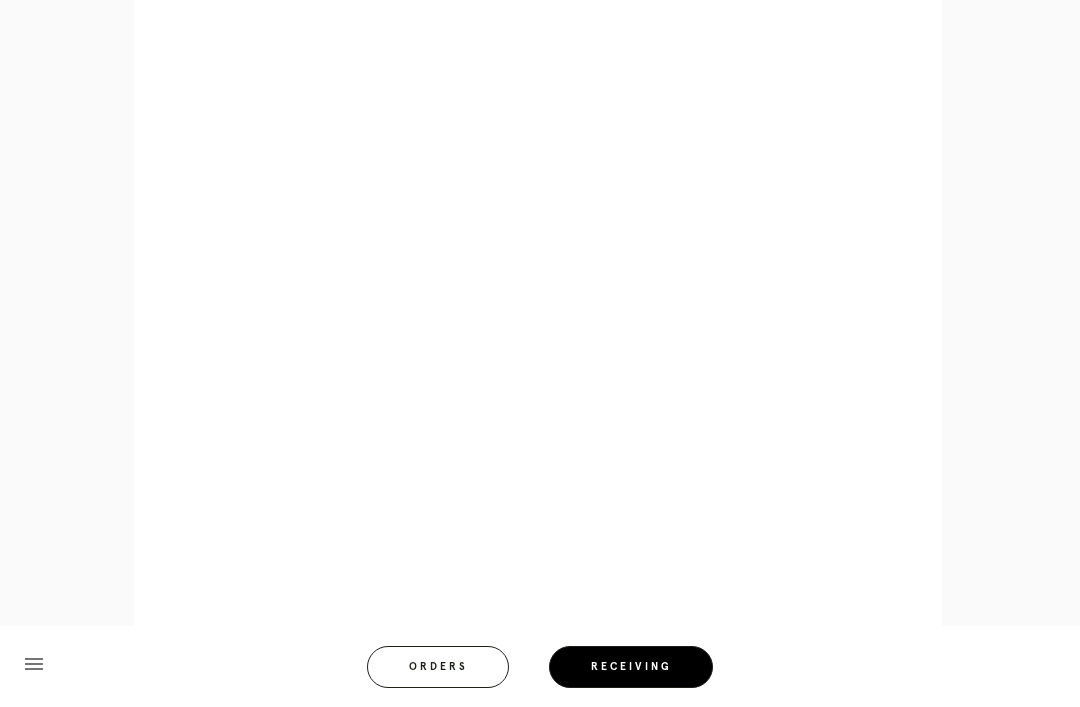 scroll, scrollTop: 946, scrollLeft: 0, axis: vertical 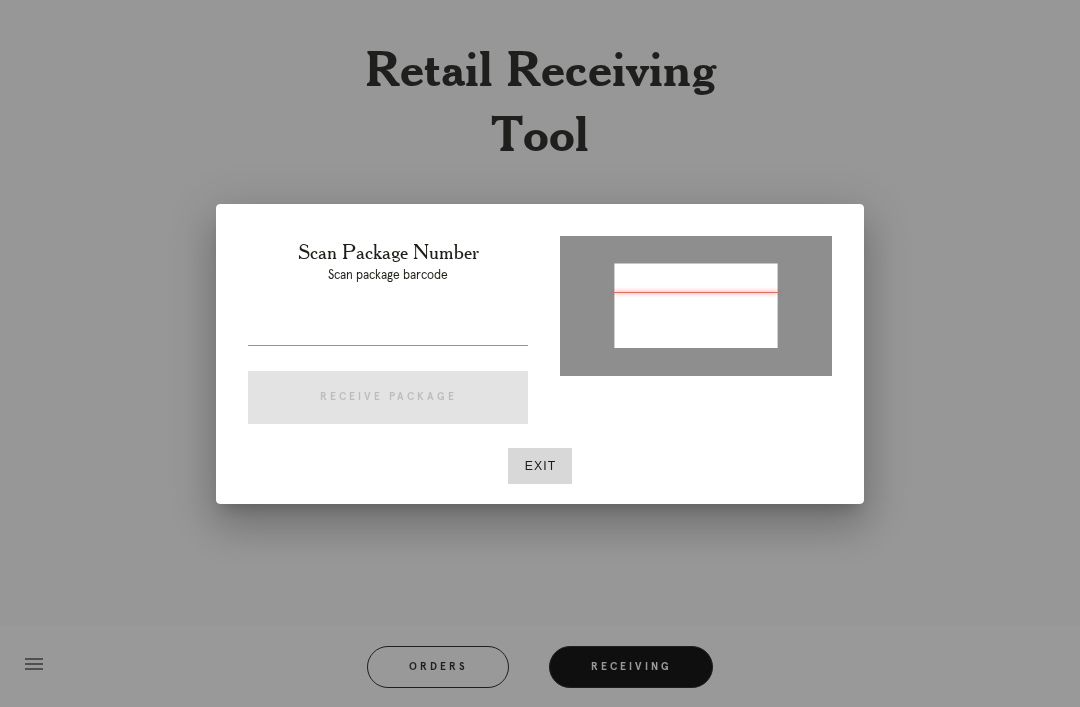 type on "P689422228502605" 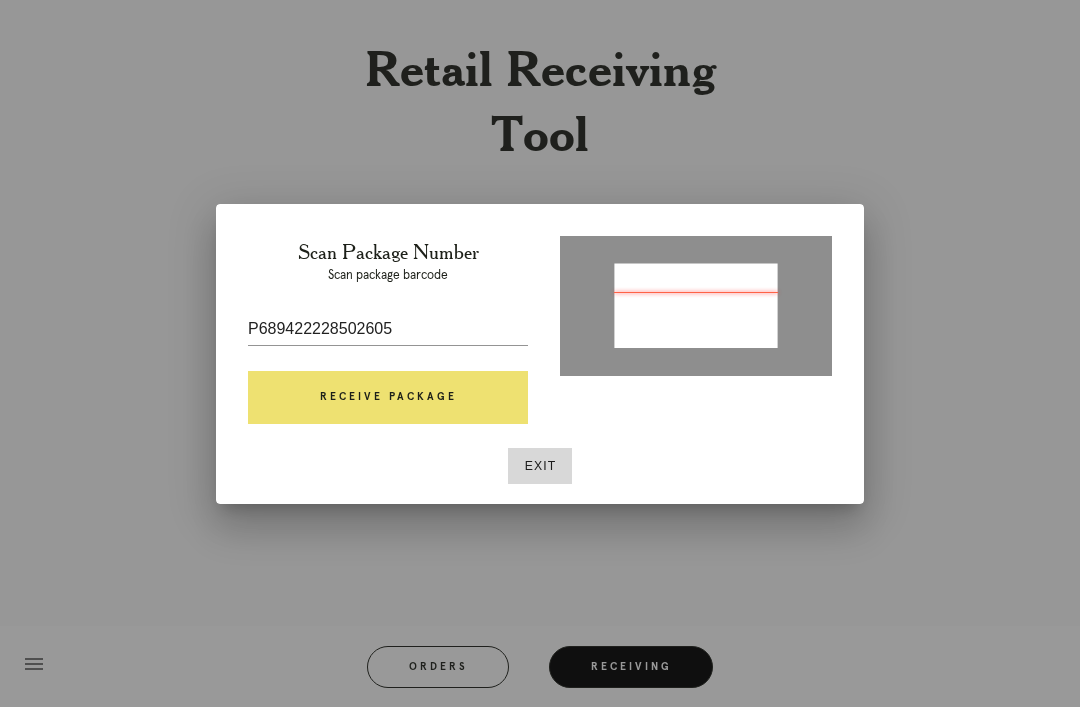 click on "Receive Package" at bounding box center [388, 398] 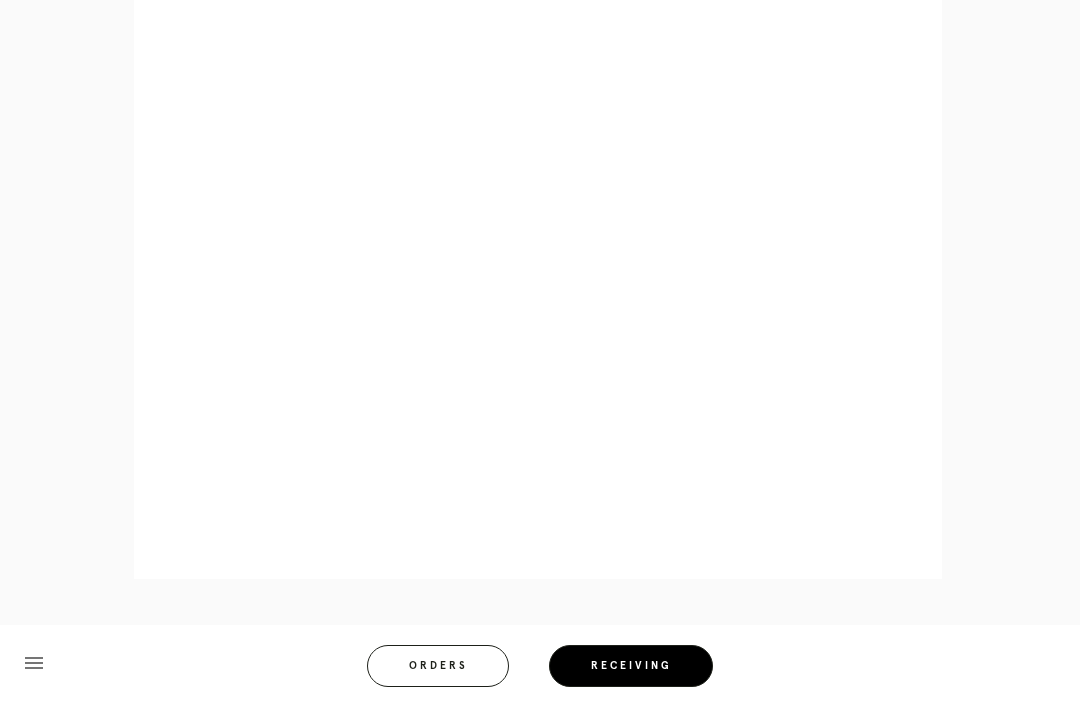 scroll, scrollTop: 974, scrollLeft: 0, axis: vertical 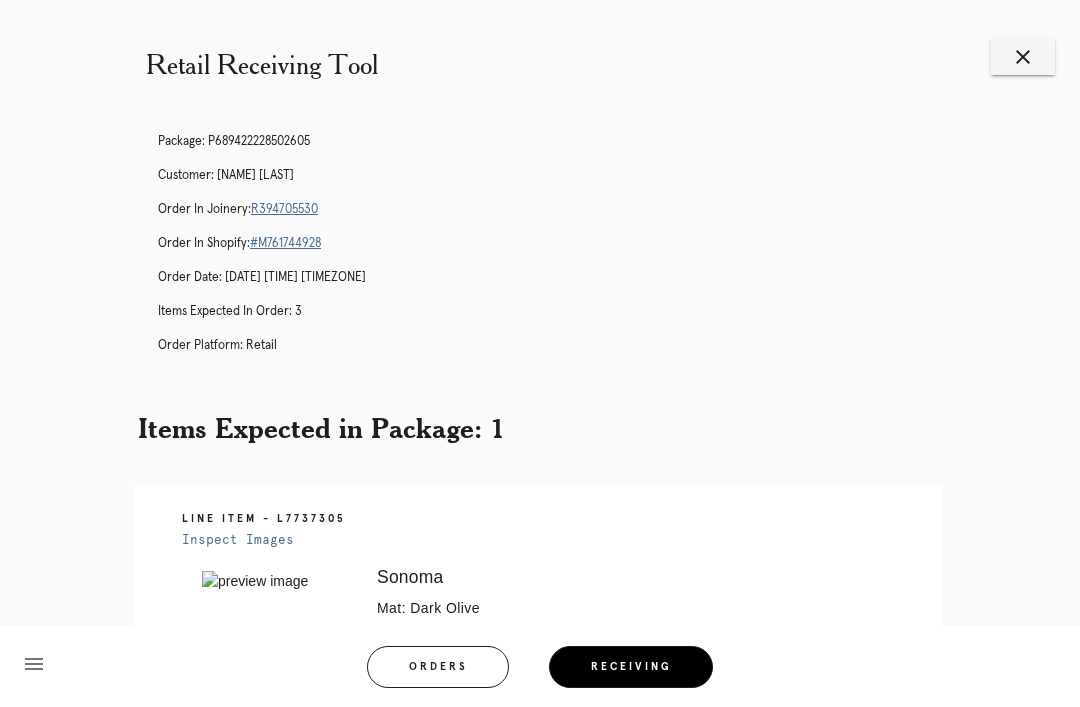 click on "R394705530" at bounding box center (284, 209) 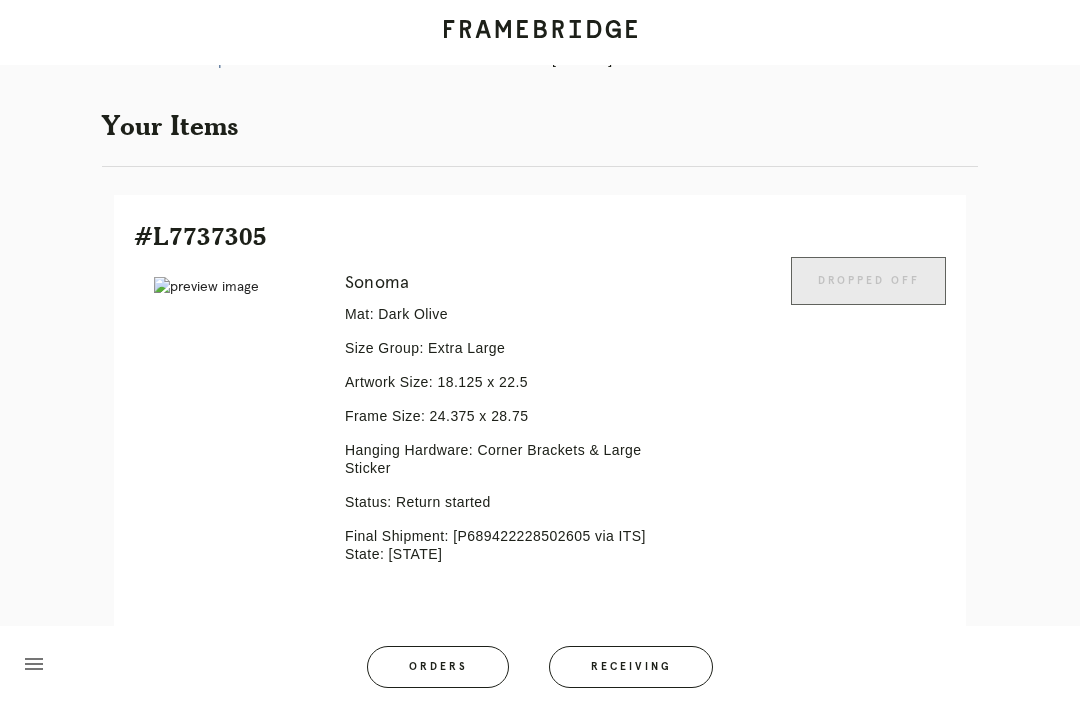 scroll, scrollTop: 466, scrollLeft: 0, axis: vertical 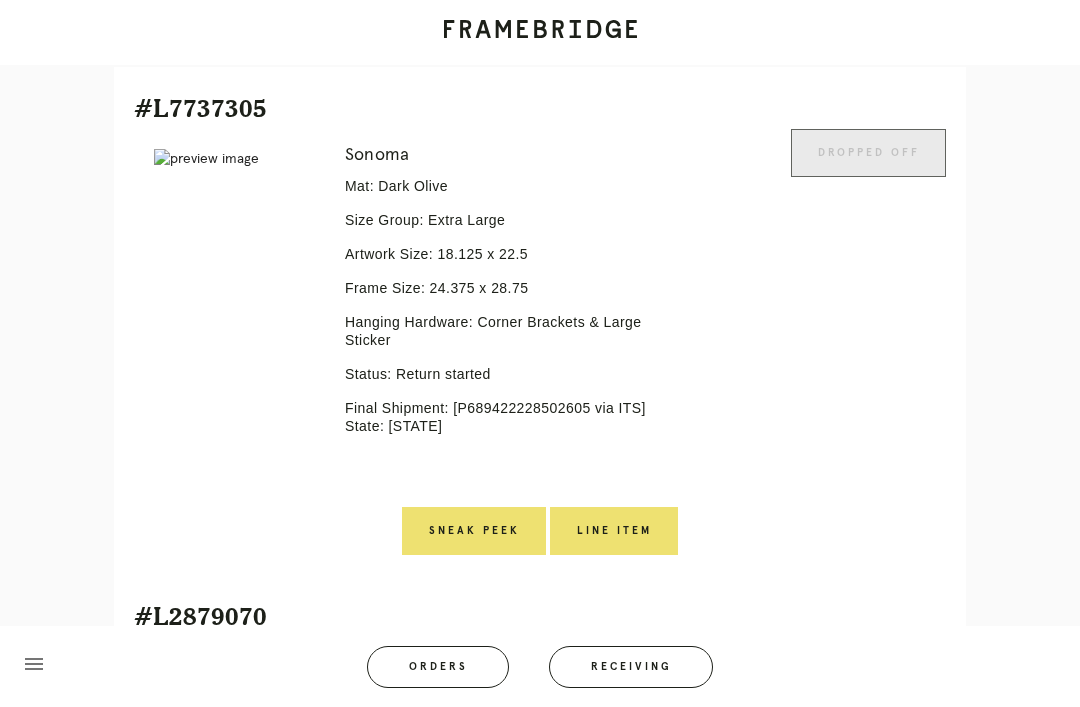 click on "Line Item" at bounding box center (614, 531) 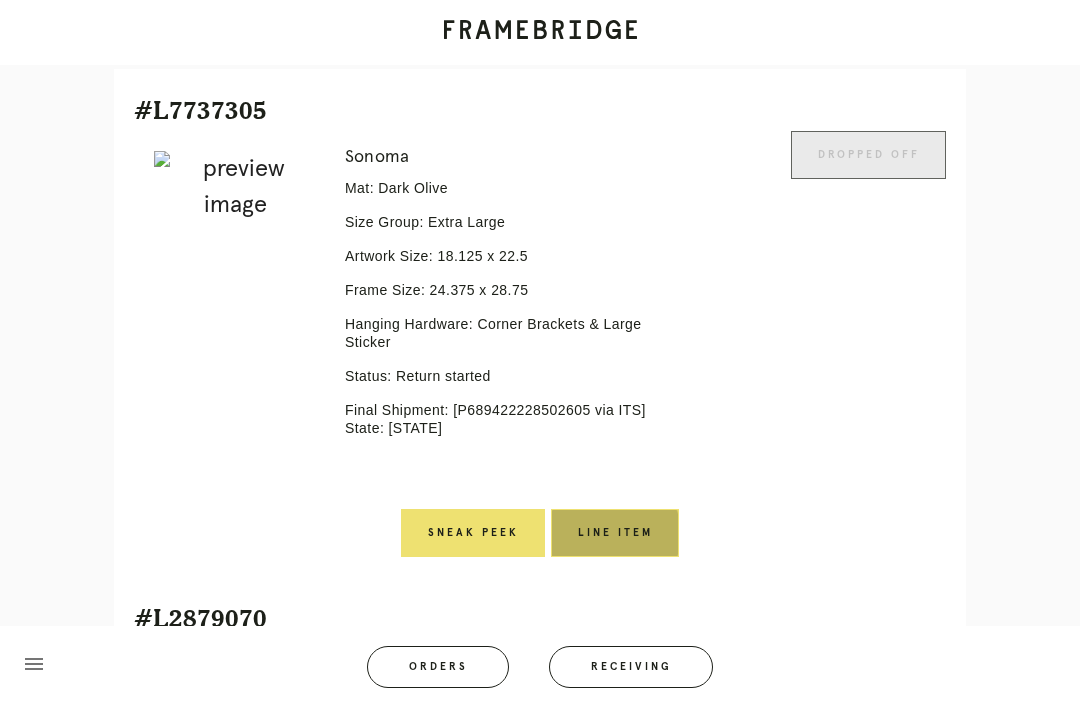 scroll, scrollTop: 0, scrollLeft: 0, axis: both 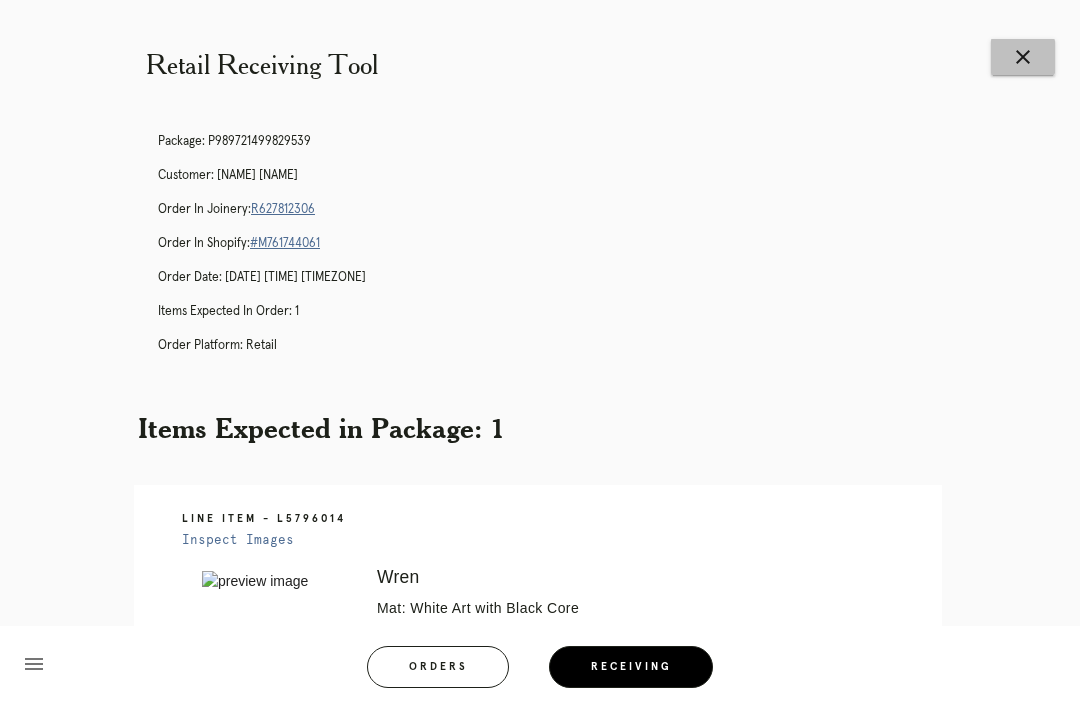 click on "close" at bounding box center [1023, 57] 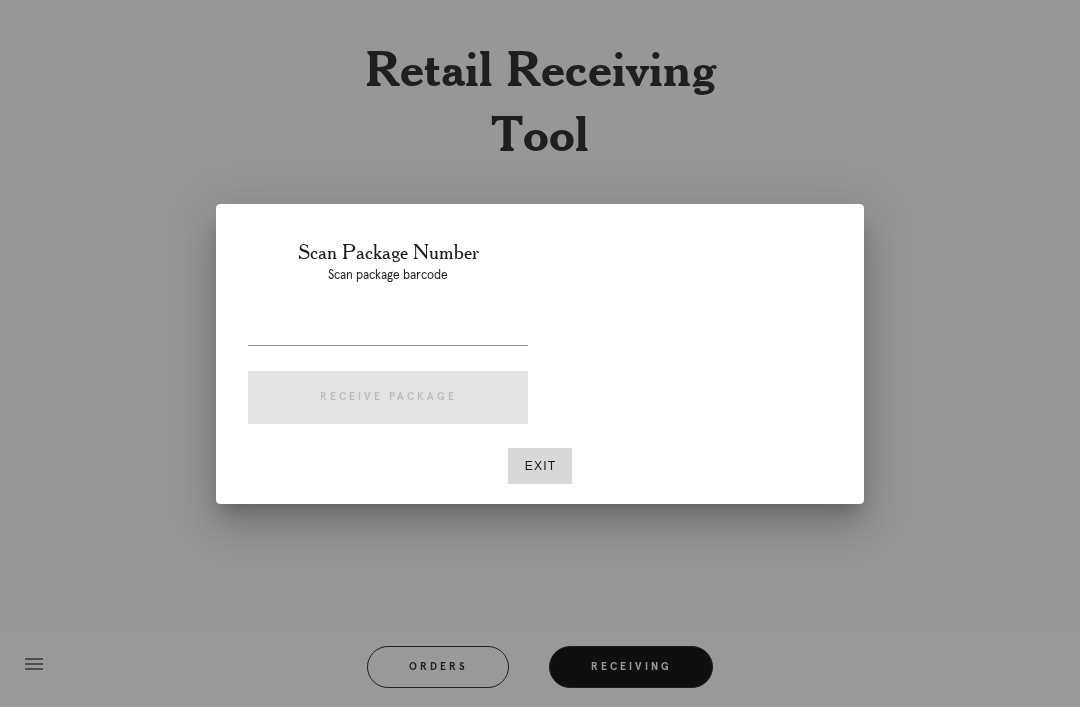 scroll, scrollTop: 0, scrollLeft: 0, axis: both 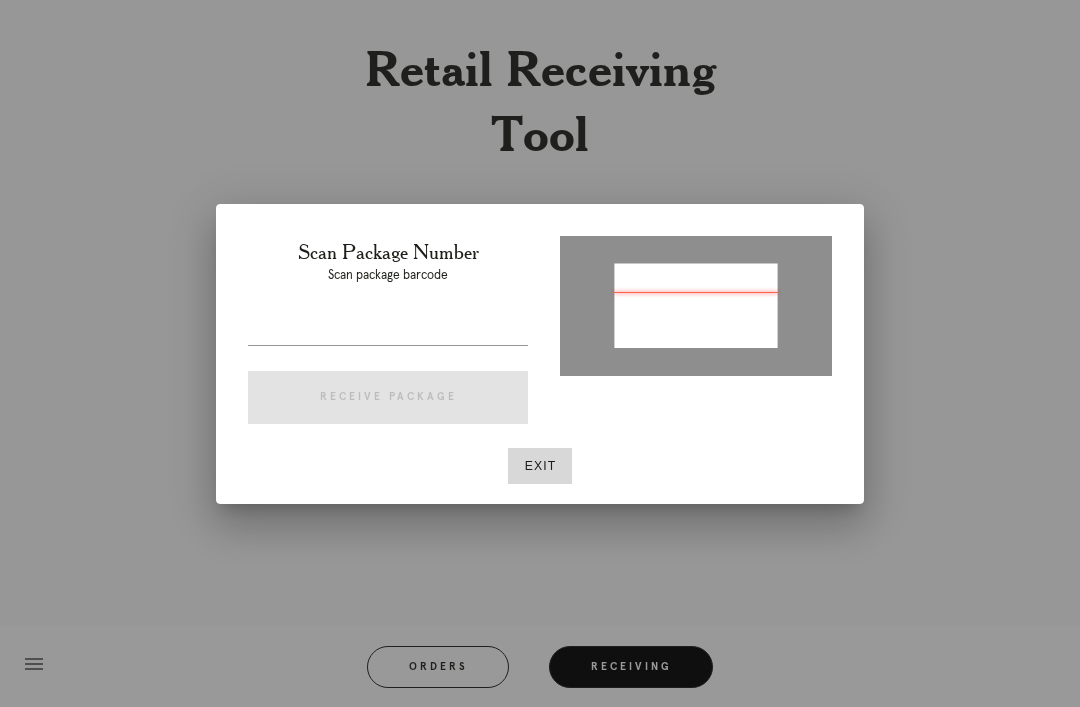 type on "P599337450983436" 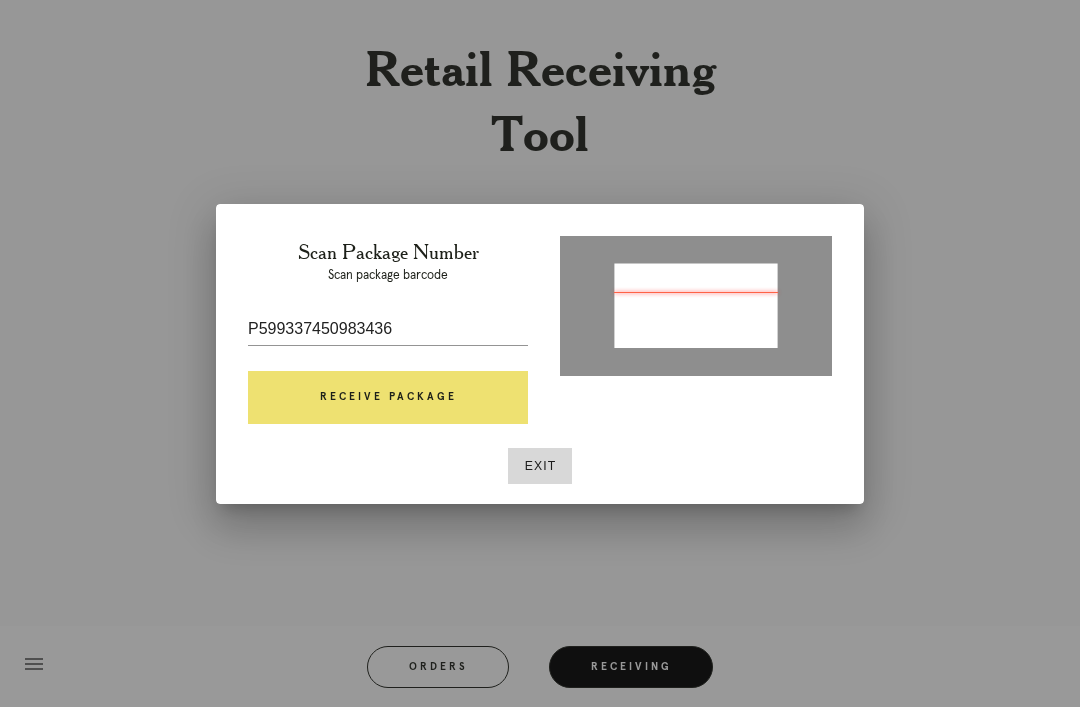 click on "Receive Package" at bounding box center (388, 398) 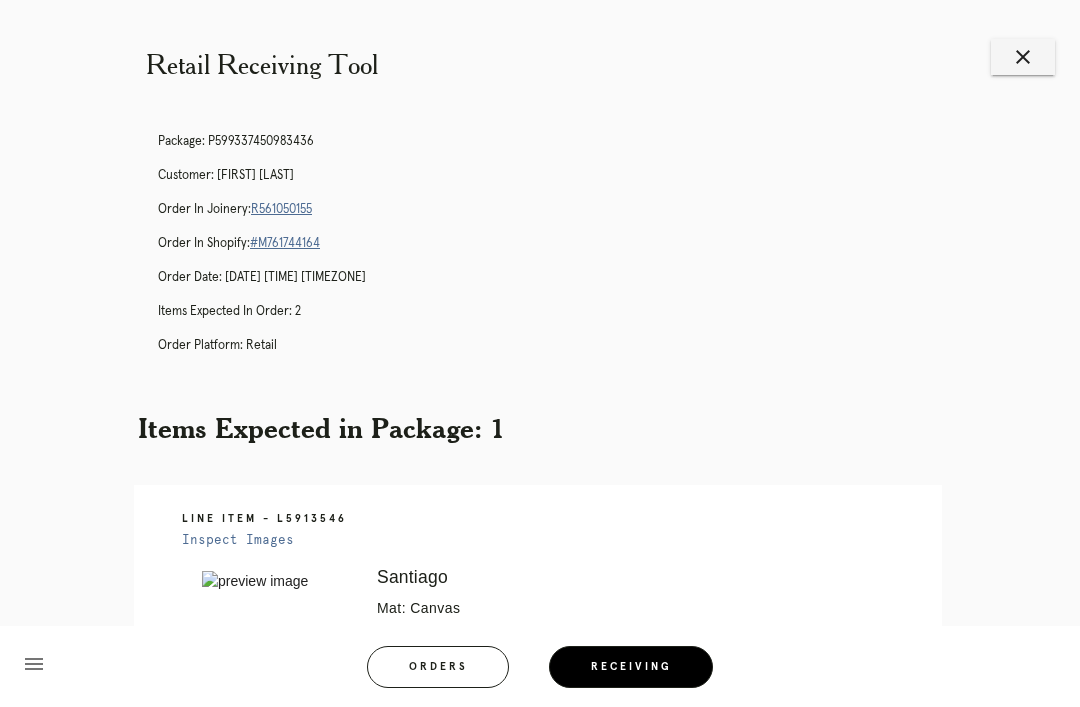 click on "Orders" at bounding box center [438, 667] 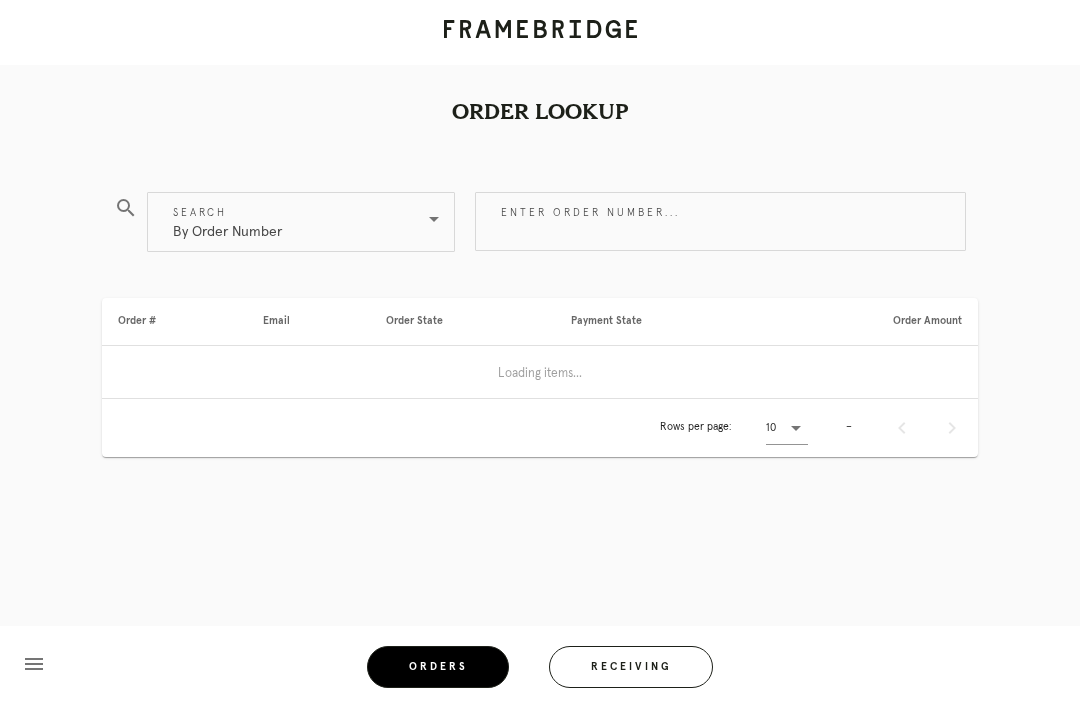 click on "Enter order number..." at bounding box center [720, 221] 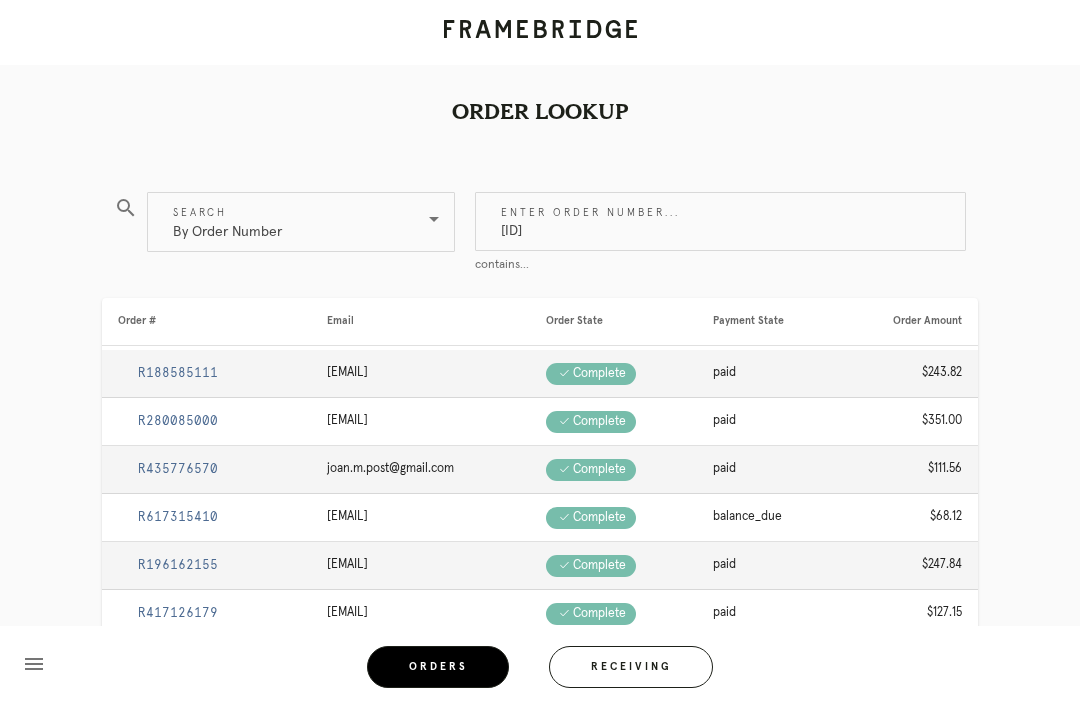 type on "[ID]" 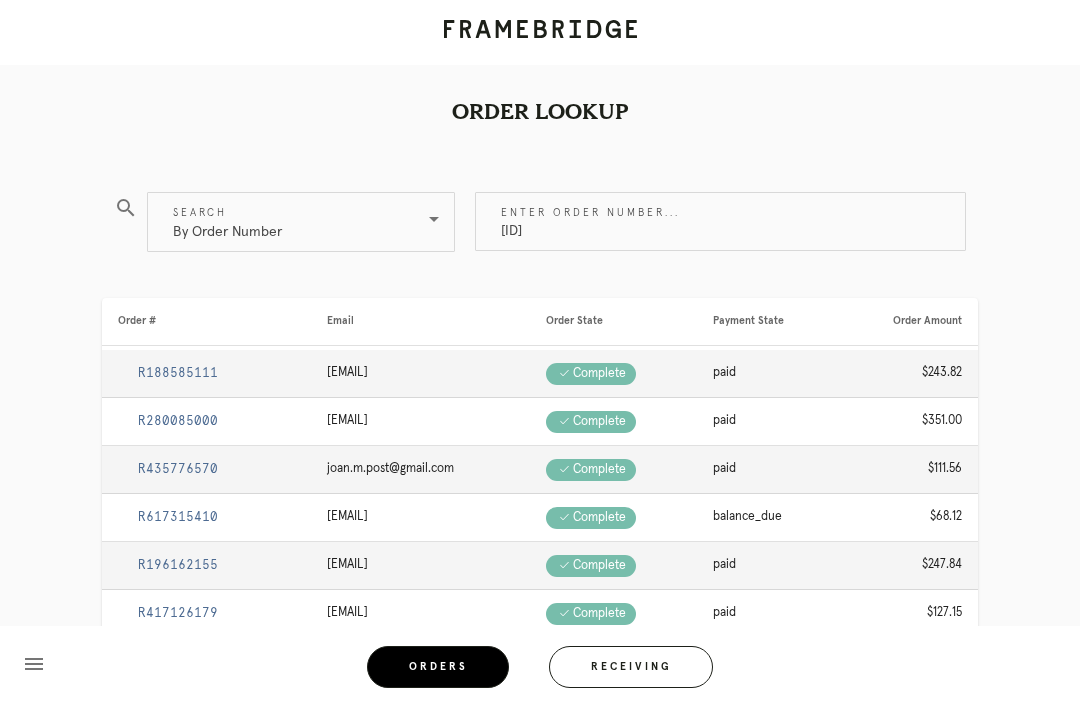 click on "[ID]" at bounding box center (720, 221) 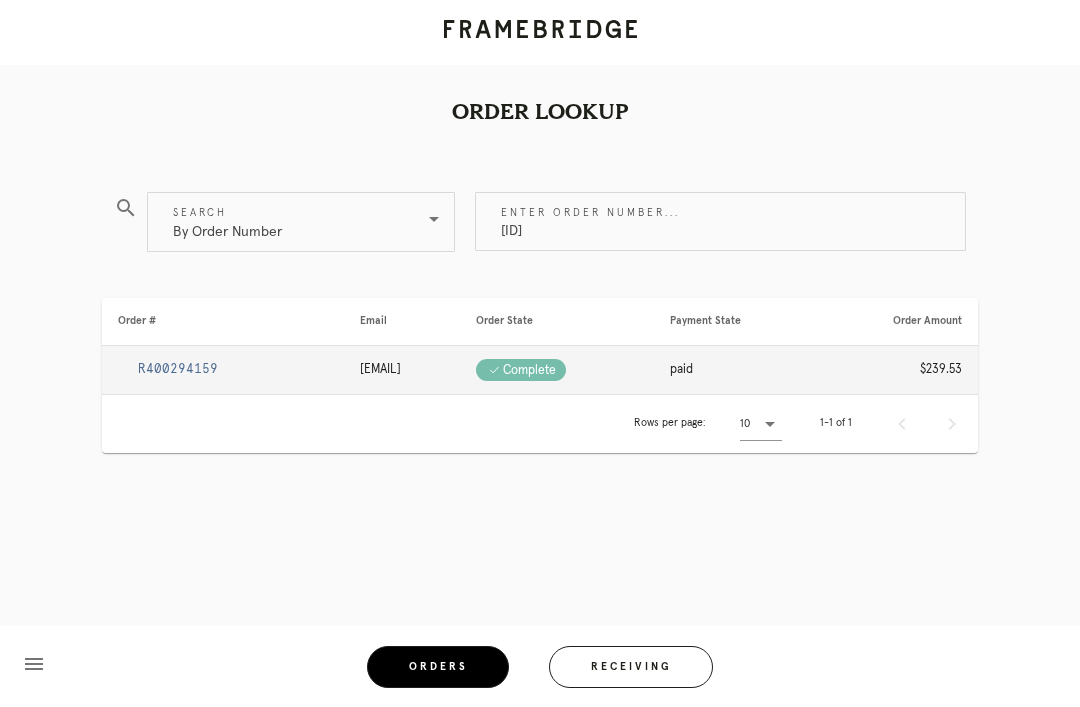 click on "R400294159" at bounding box center [178, 369] 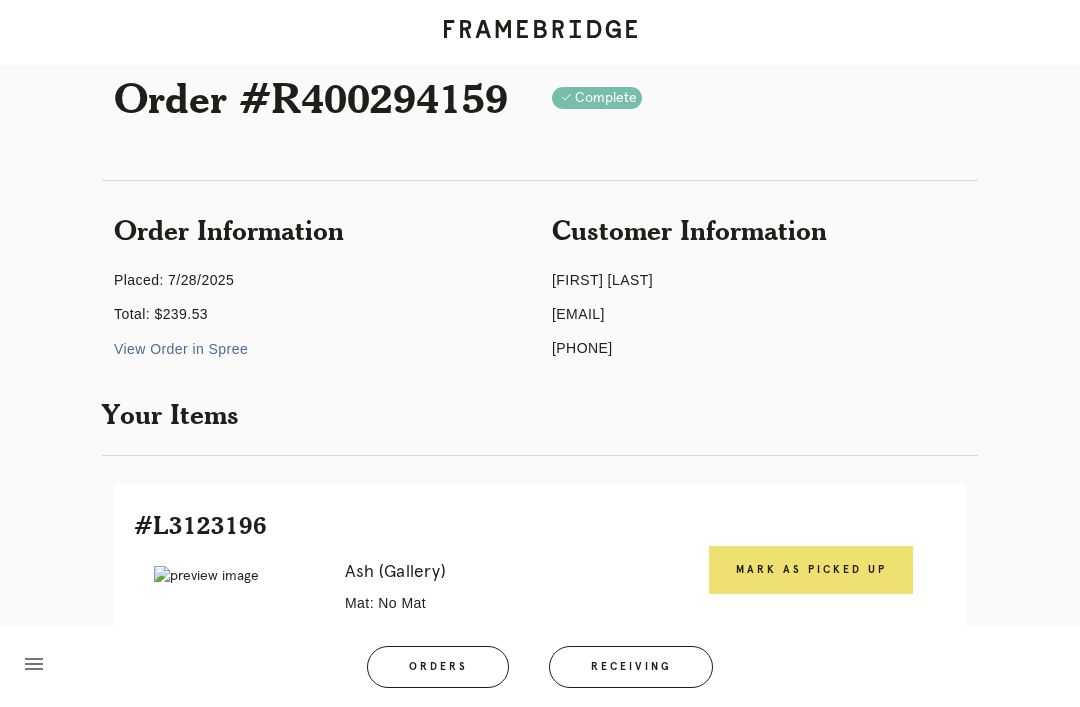 scroll, scrollTop: 0, scrollLeft: 0, axis: both 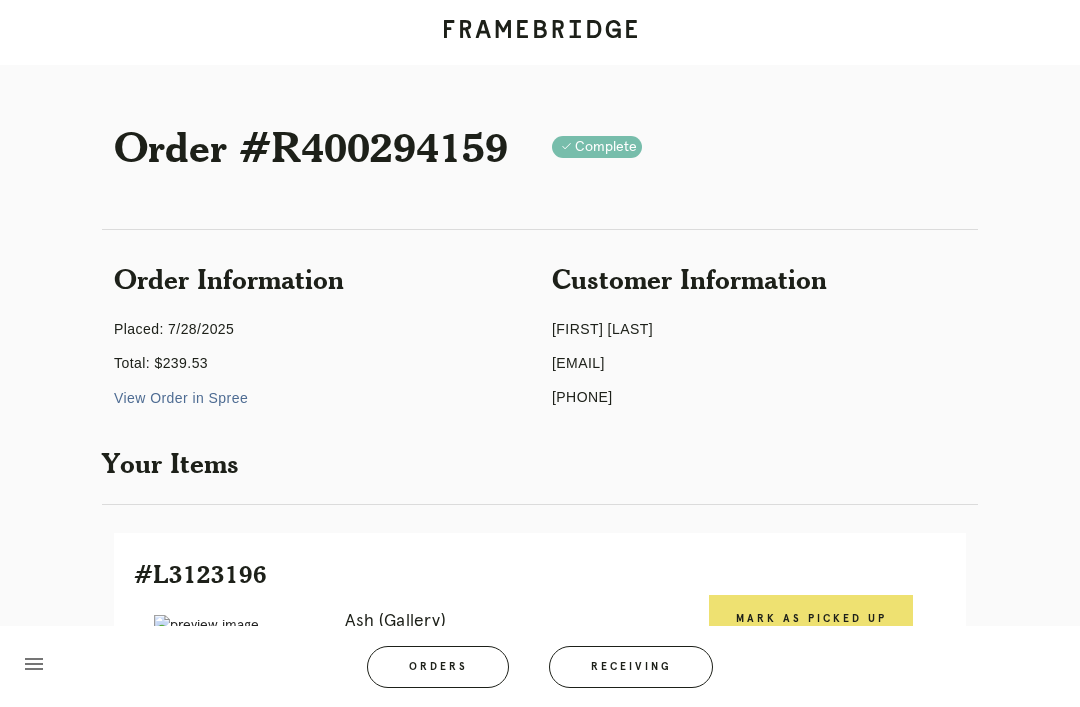 click on "#L3123196" at bounding box center (540, 574) 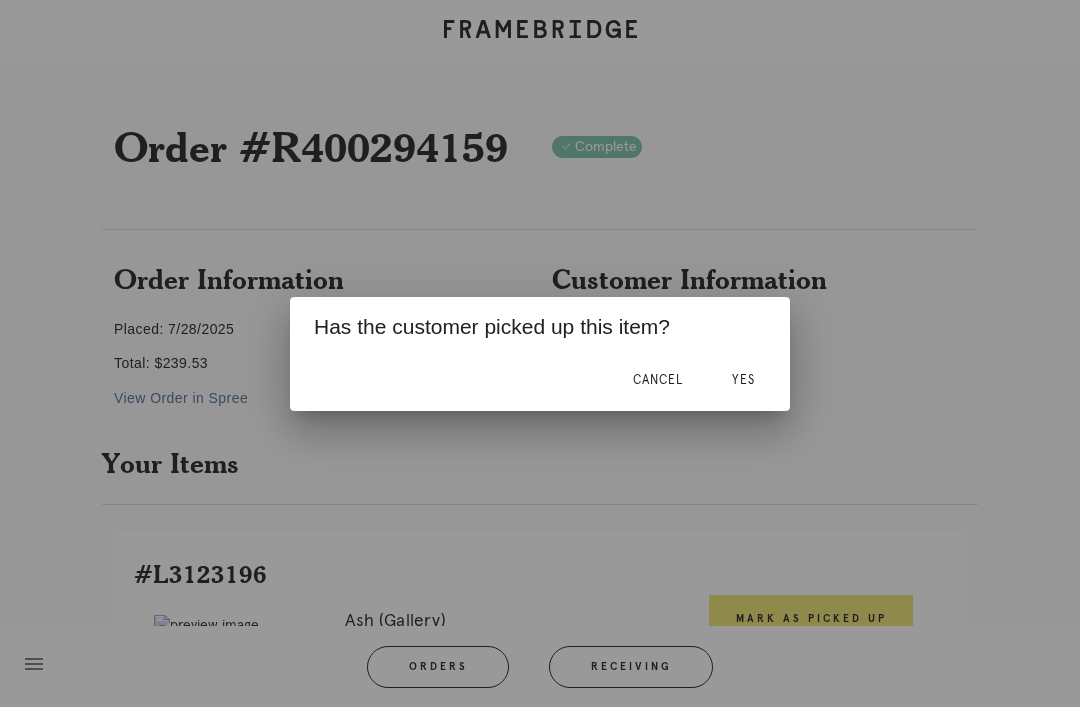 click on "Yes" at bounding box center (743, 381) 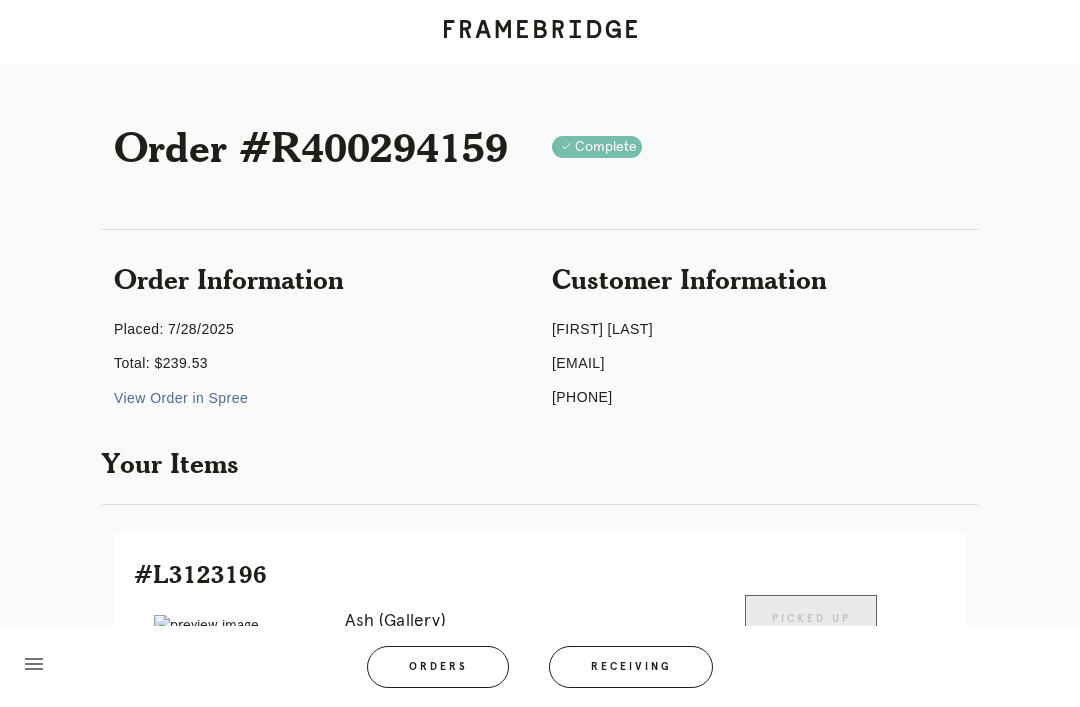 click on "Receiving" at bounding box center [631, 667] 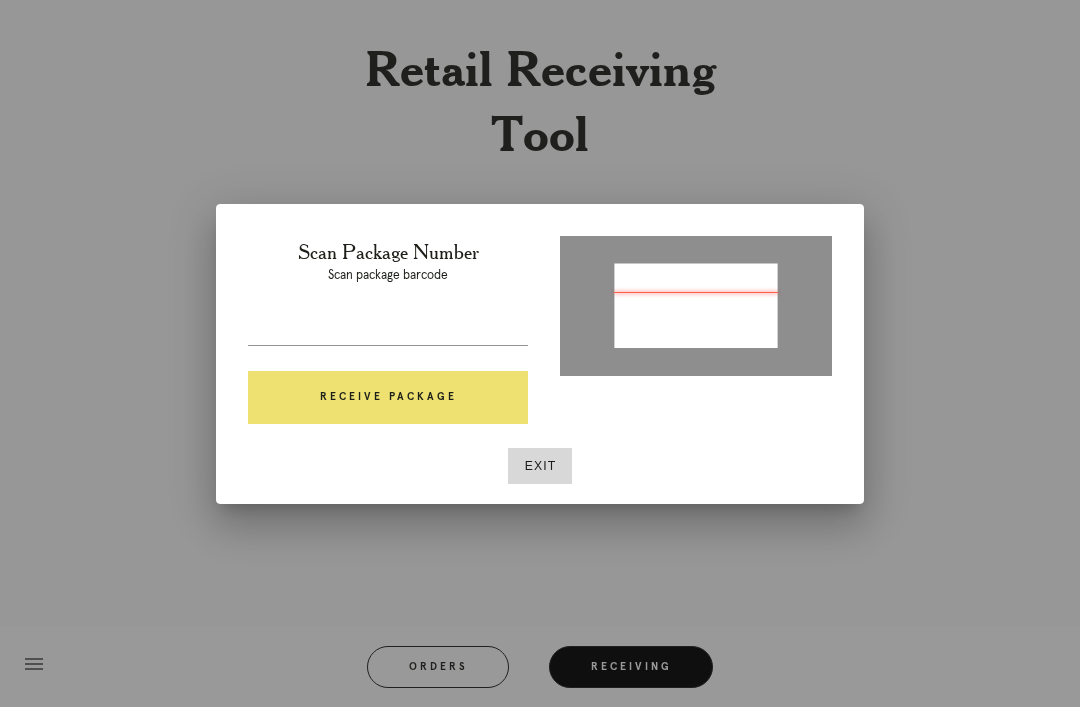 type on "P599337450983436" 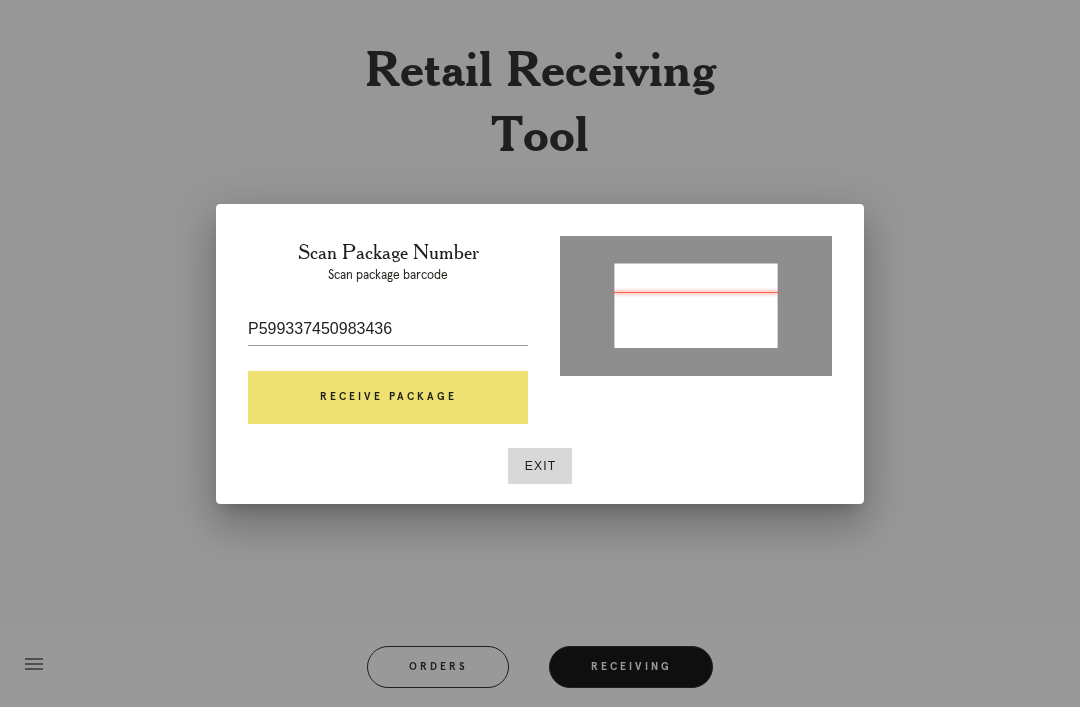 click on "Receive Package" at bounding box center [388, 398] 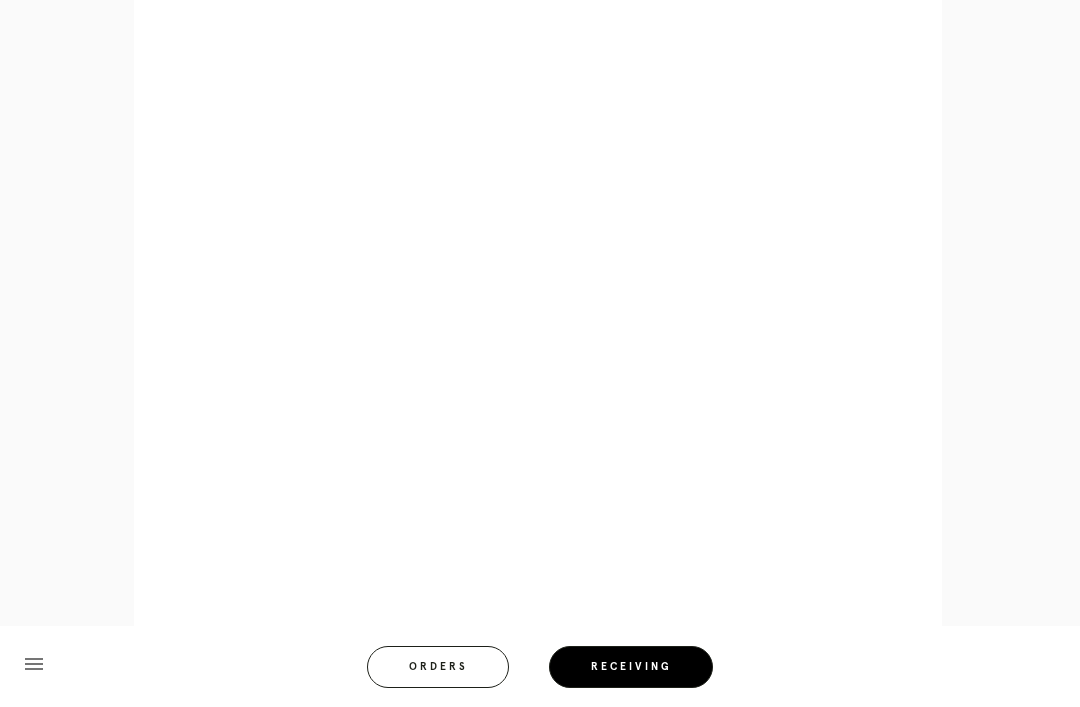 scroll, scrollTop: 946, scrollLeft: 0, axis: vertical 